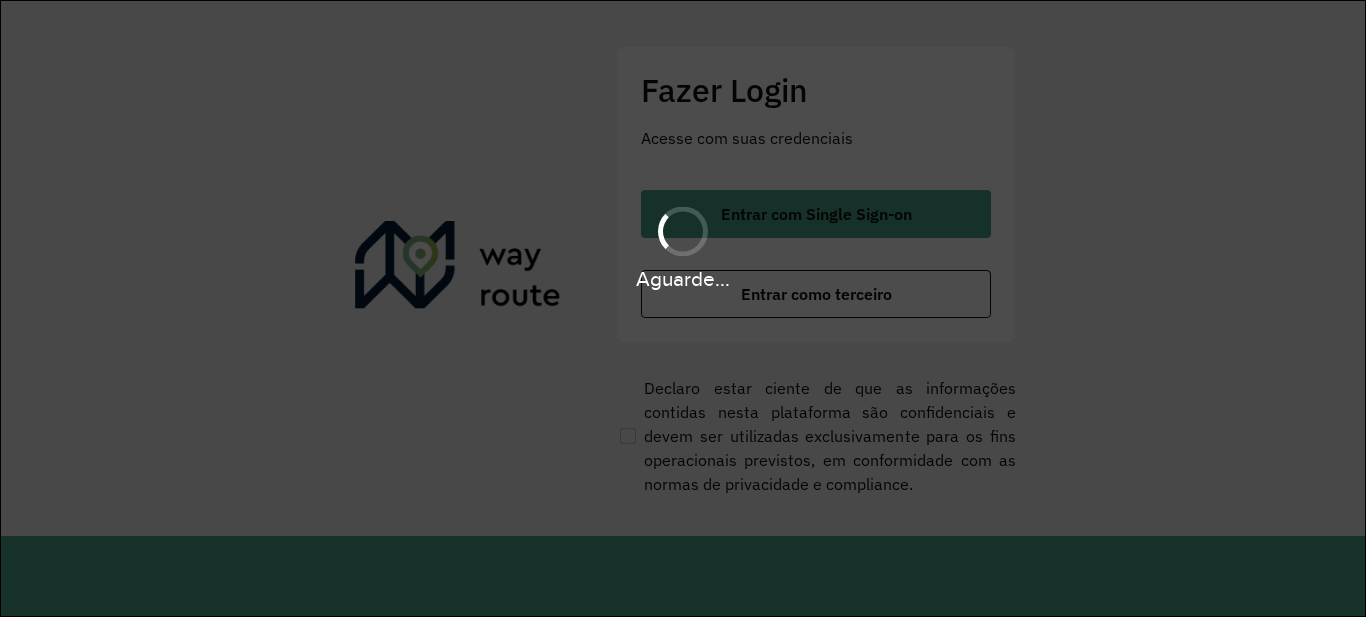 scroll, scrollTop: 0, scrollLeft: 0, axis: both 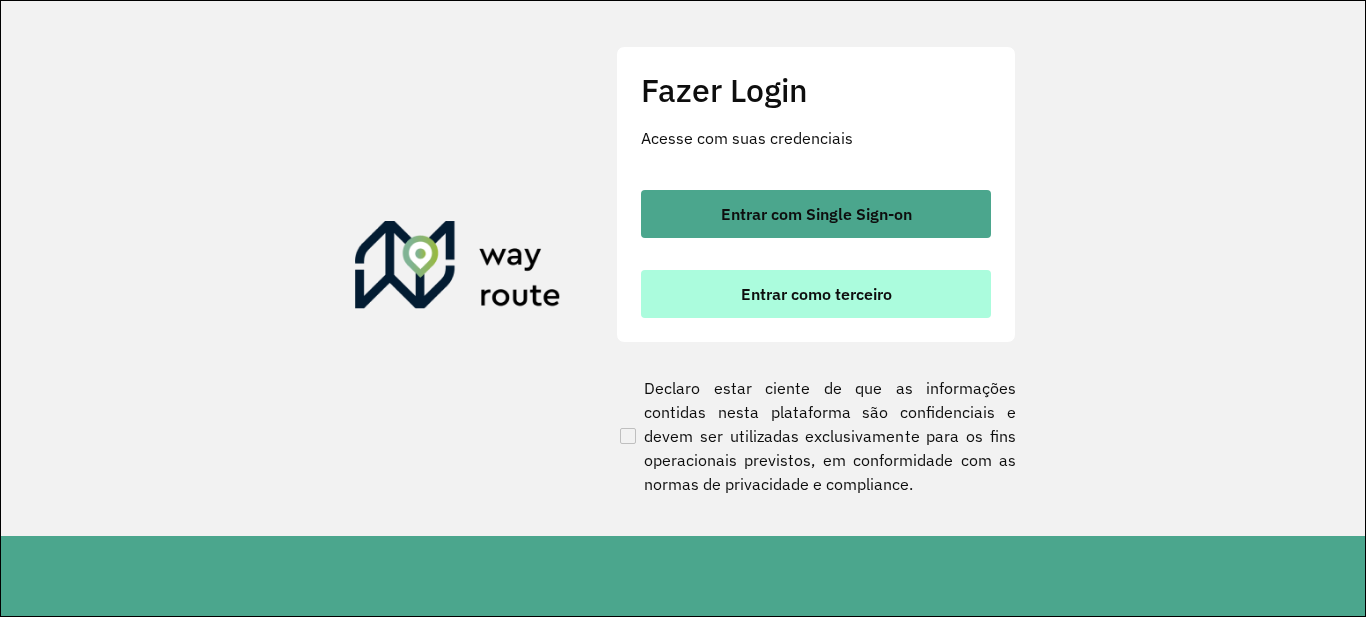 click on "Entrar como terceiro" at bounding box center [816, 294] 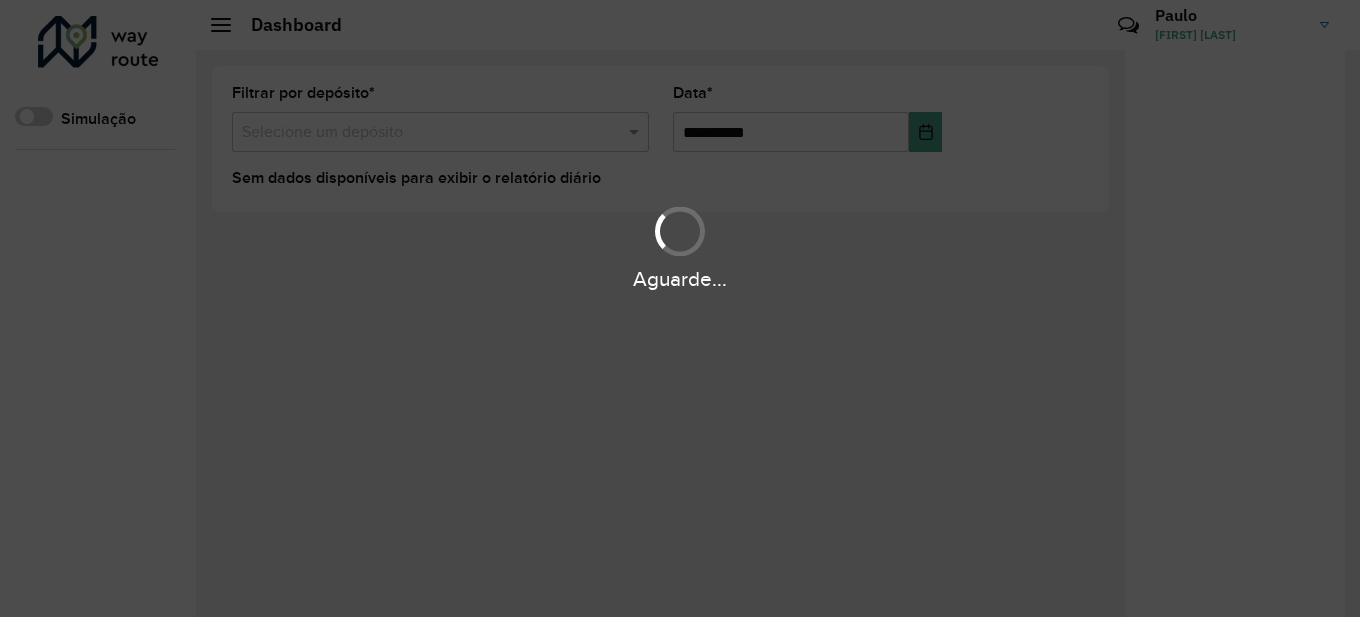 scroll, scrollTop: 0, scrollLeft: 0, axis: both 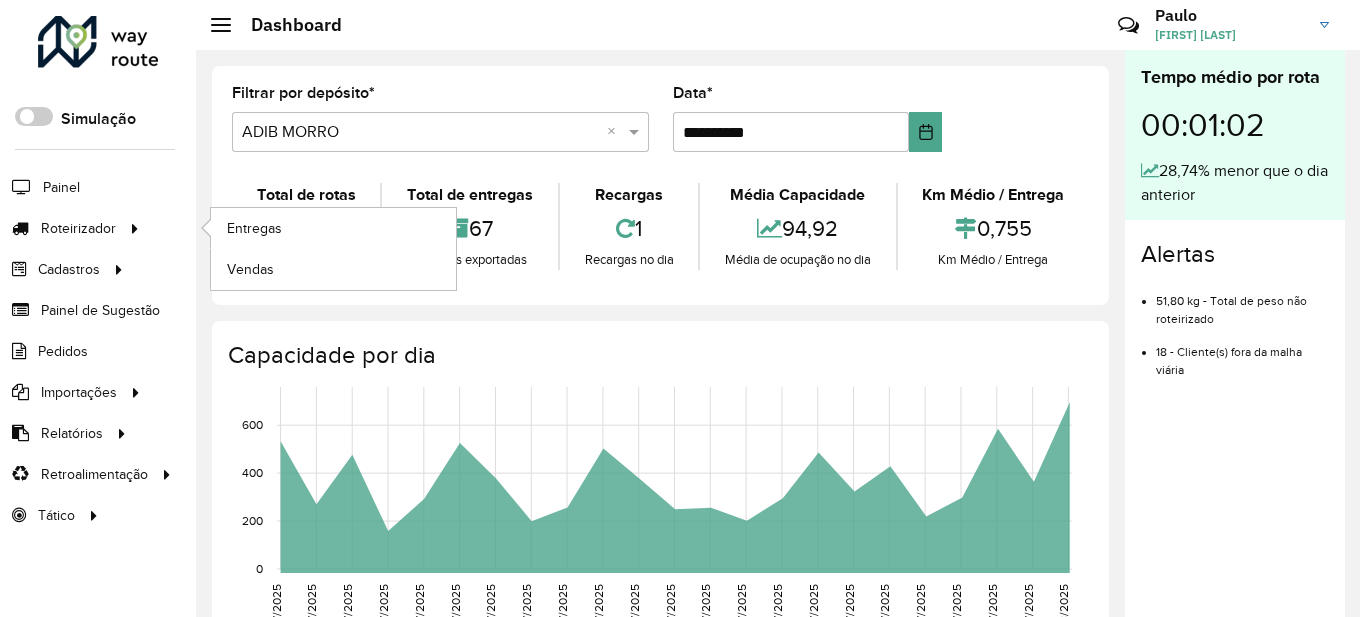 click on "Roteirizador Entregas Vendas" 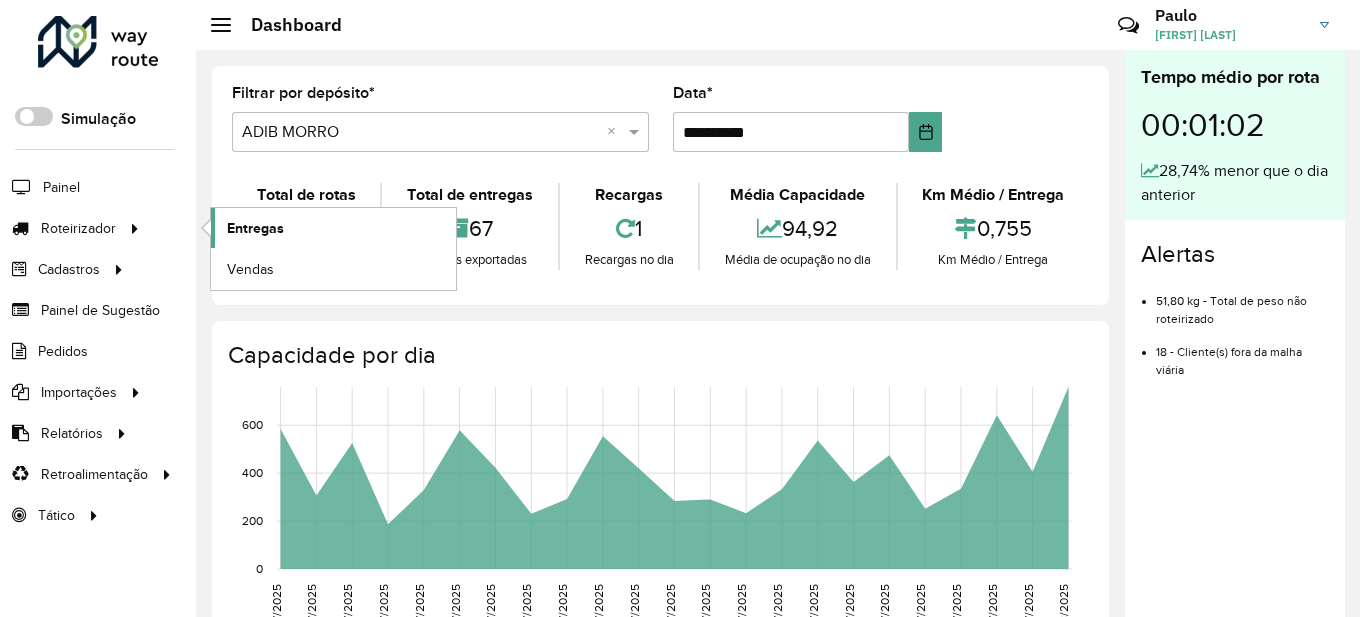click on "Entregas" 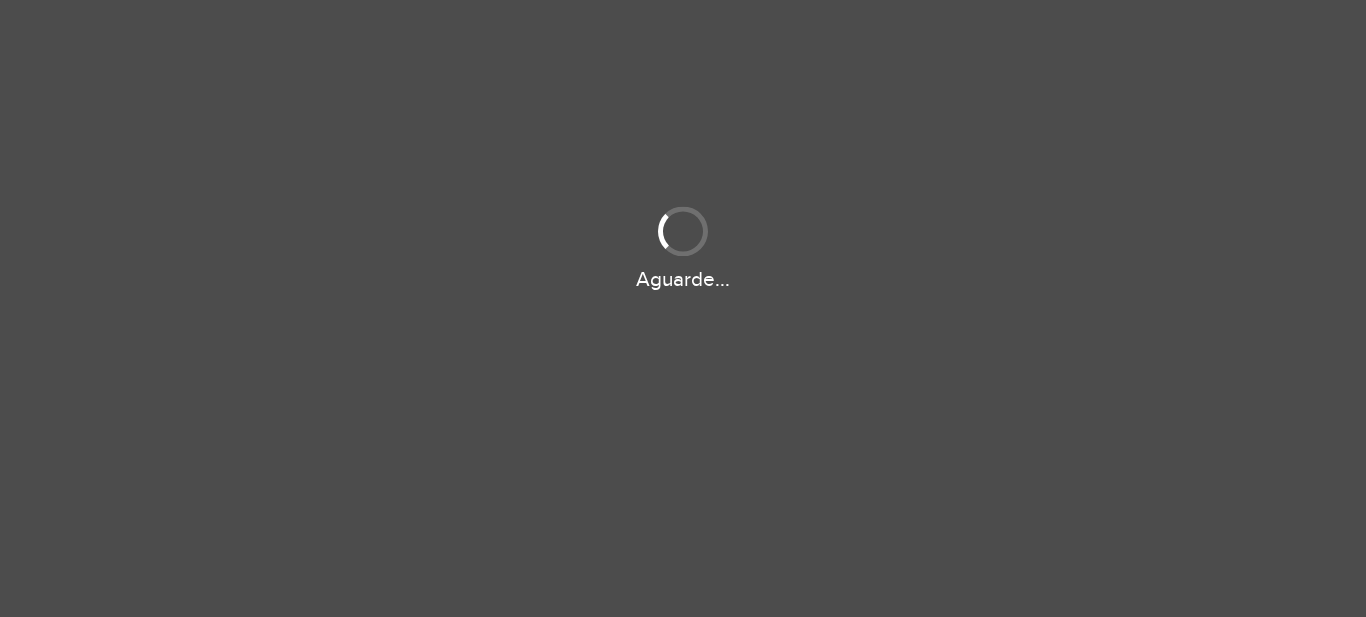 scroll, scrollTop: 0, scrollLeft: 0, axis: both 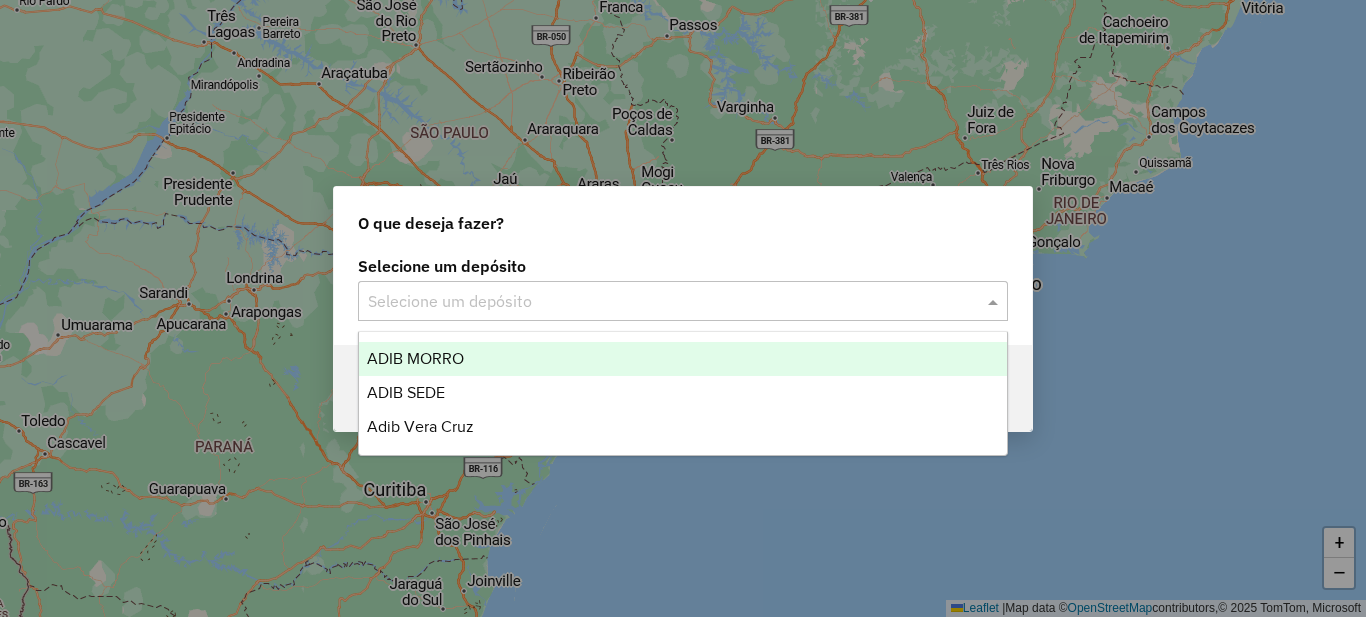 click 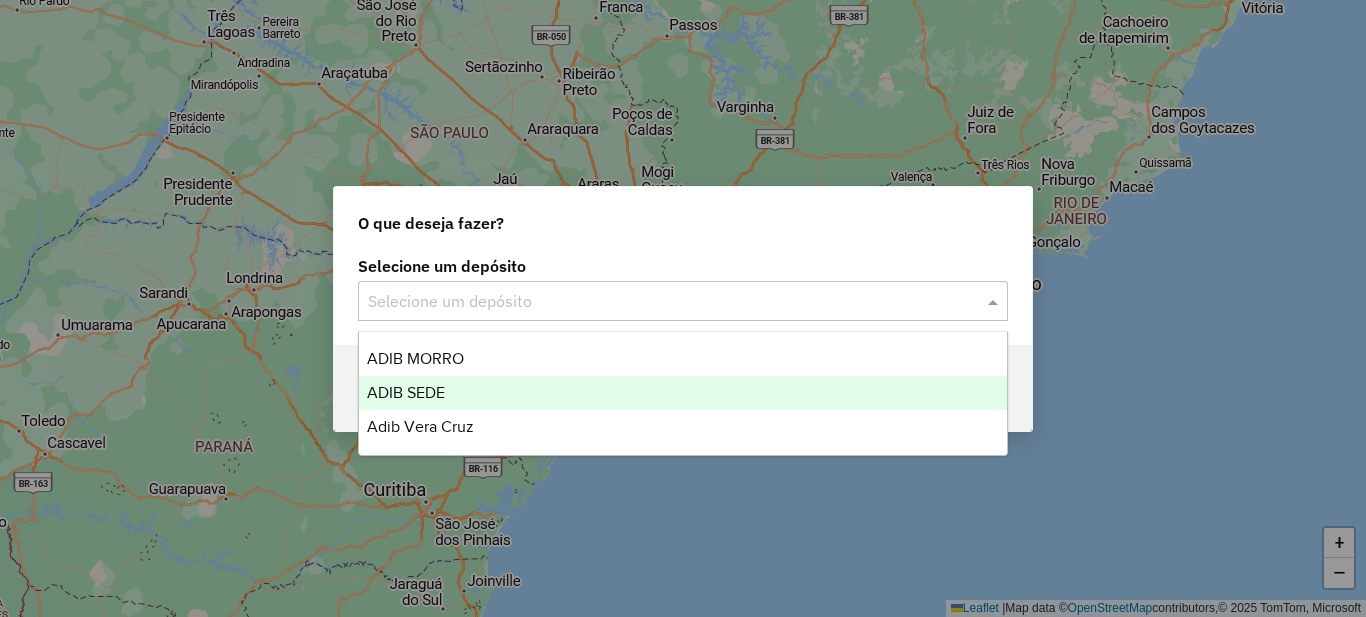 click on "ADIB SEDE" at bounding box center (683, 393) 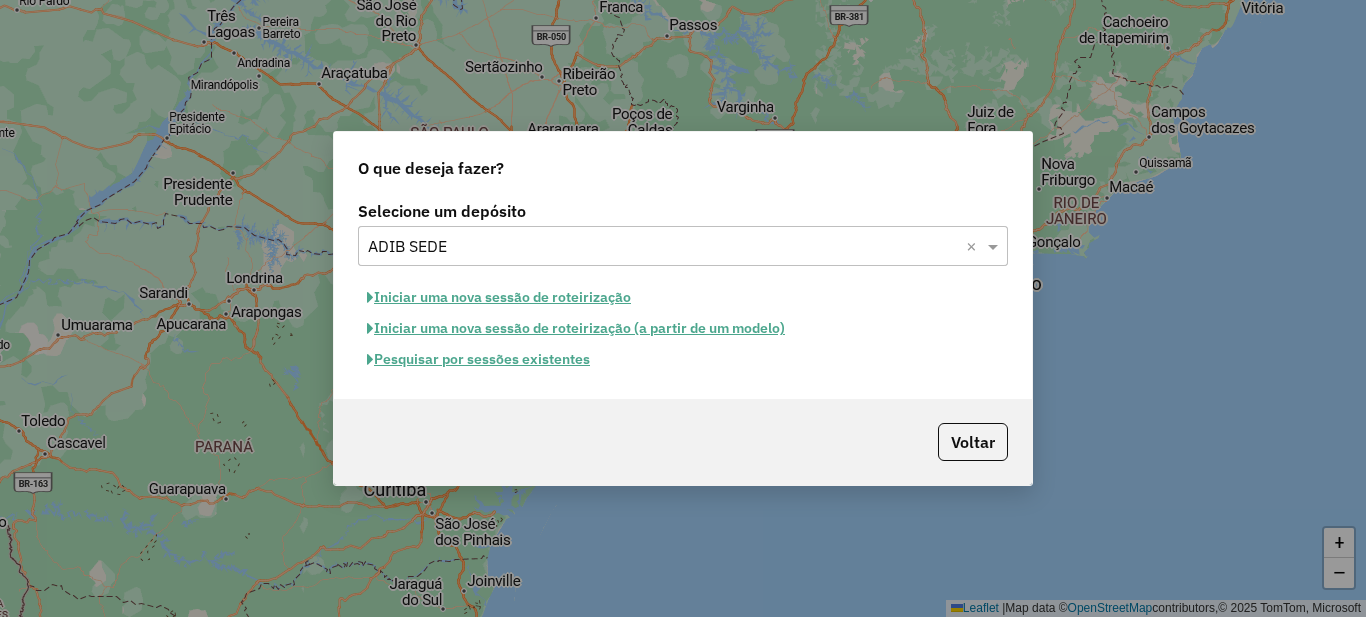 click on "Pesquisar por sessões existentes" 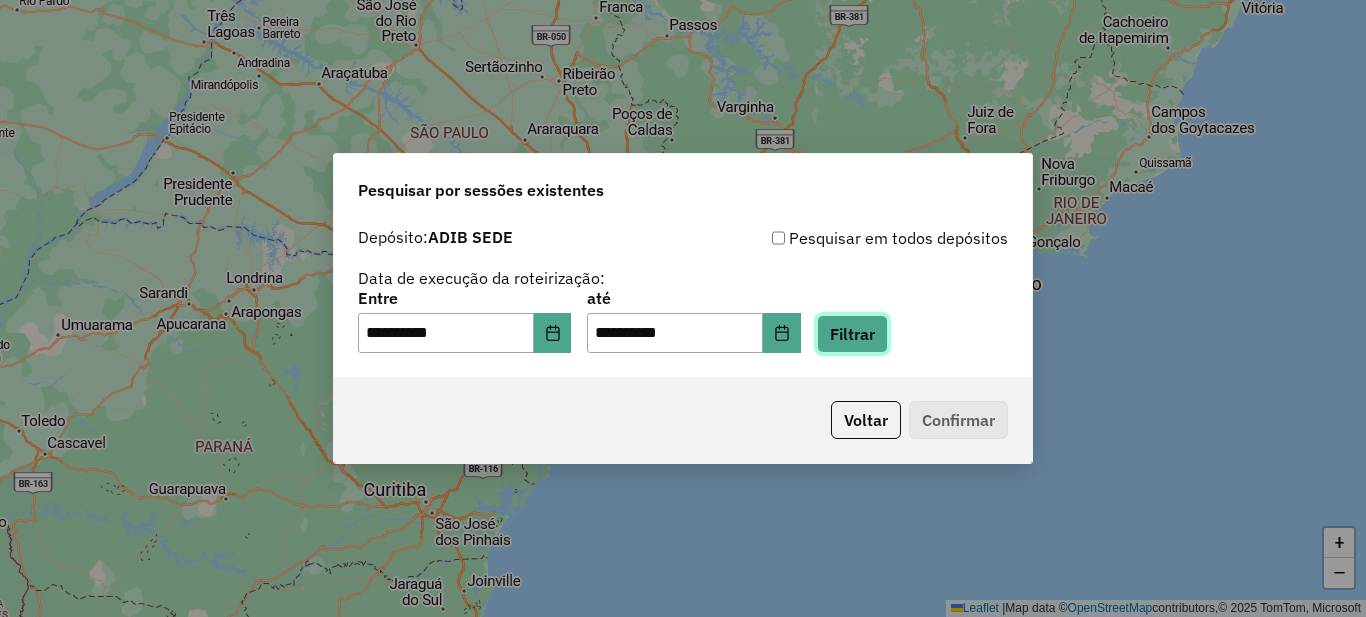 click on "Filtrar" 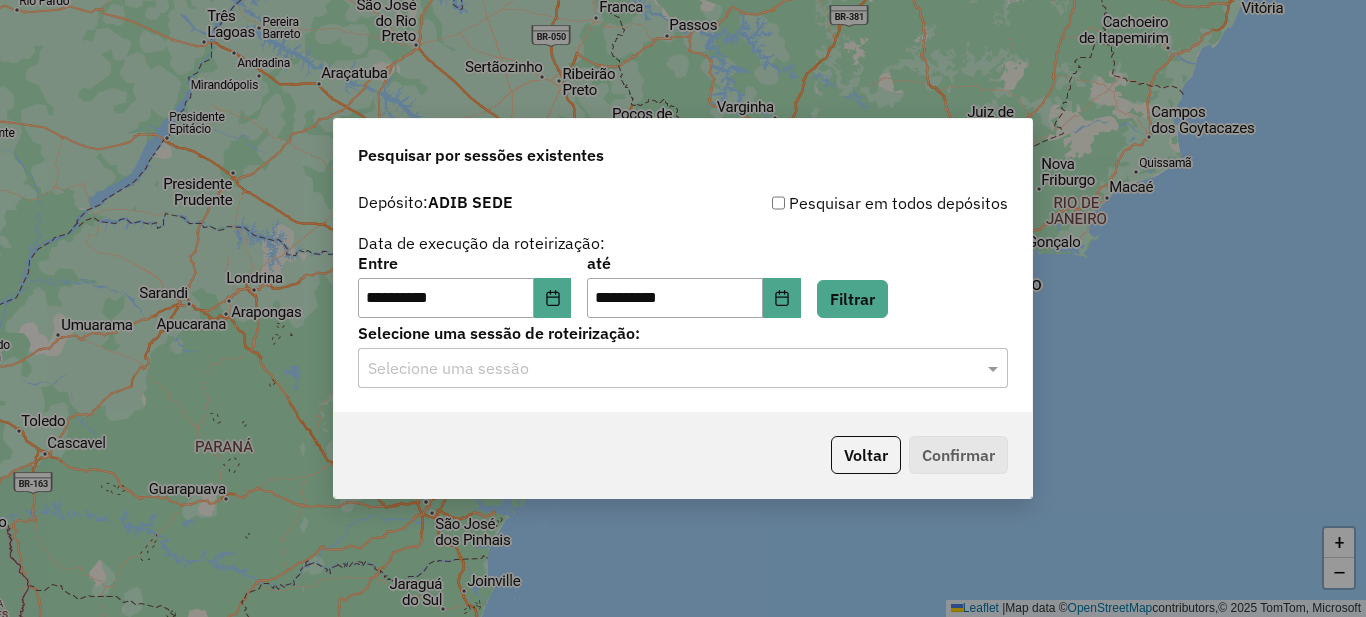 click 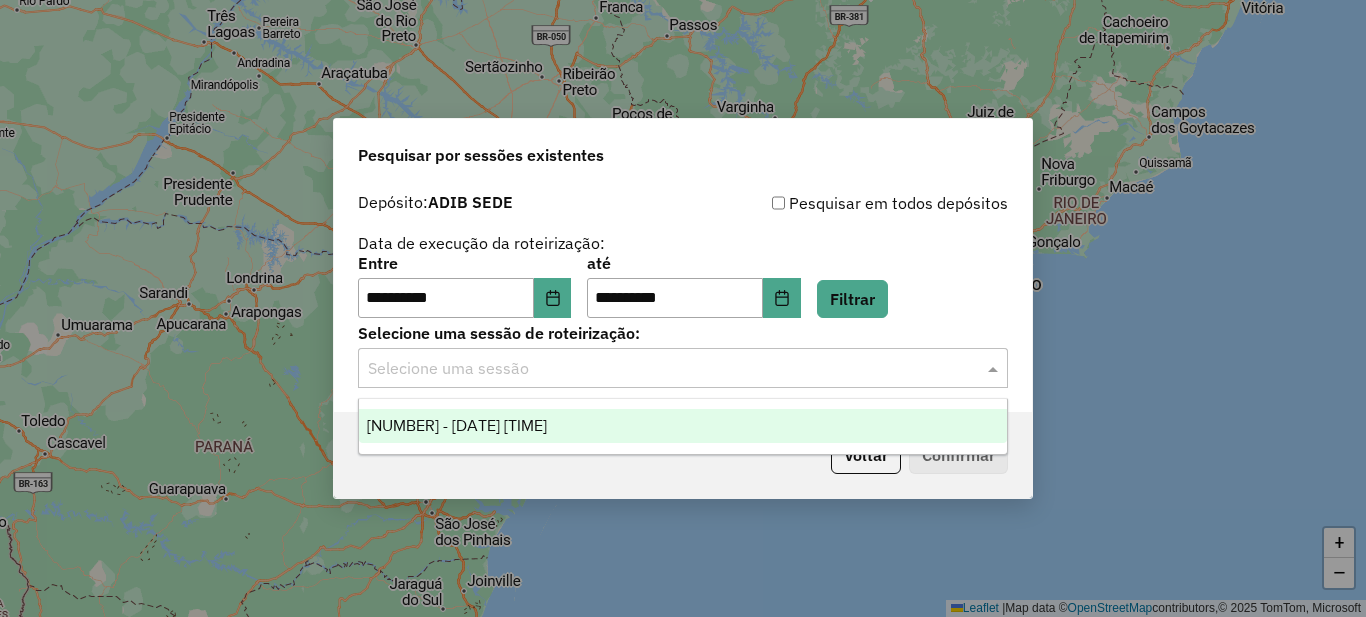 click on "973584 - 01/08/2025 19:20" at bounding box center (683, 426) 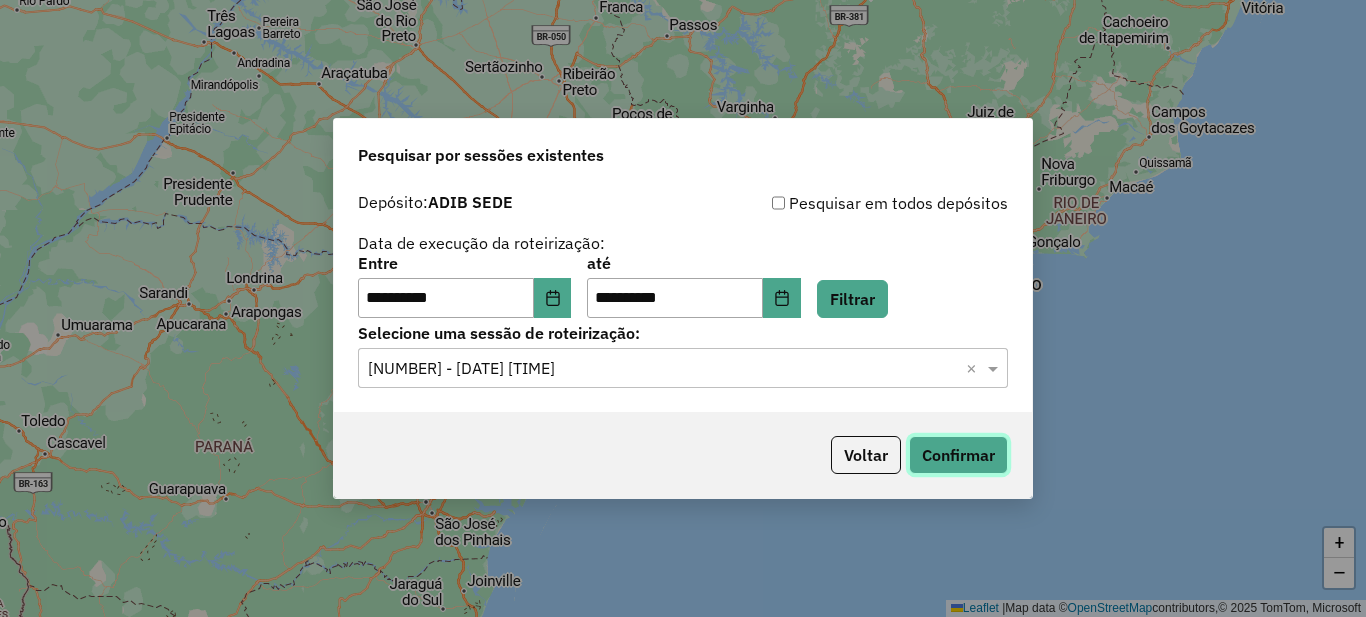 click on "Confirmar" 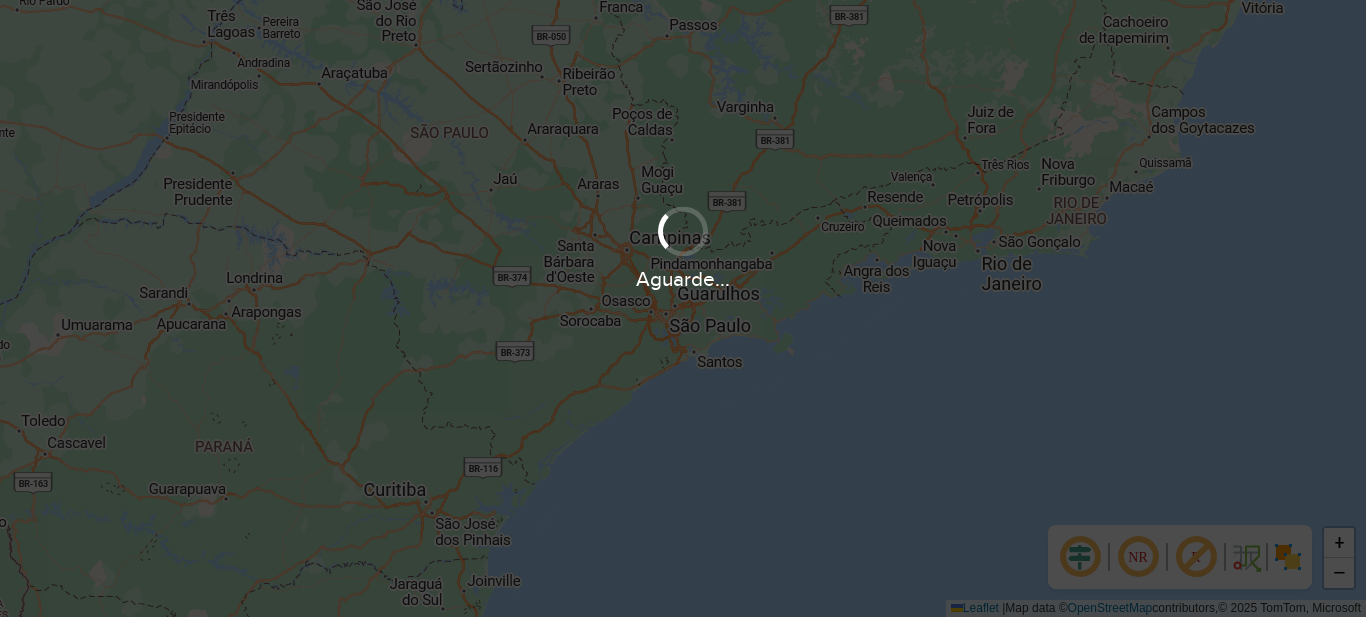scroll, scrollTop: 0, scrollLeft: 0, axis: both 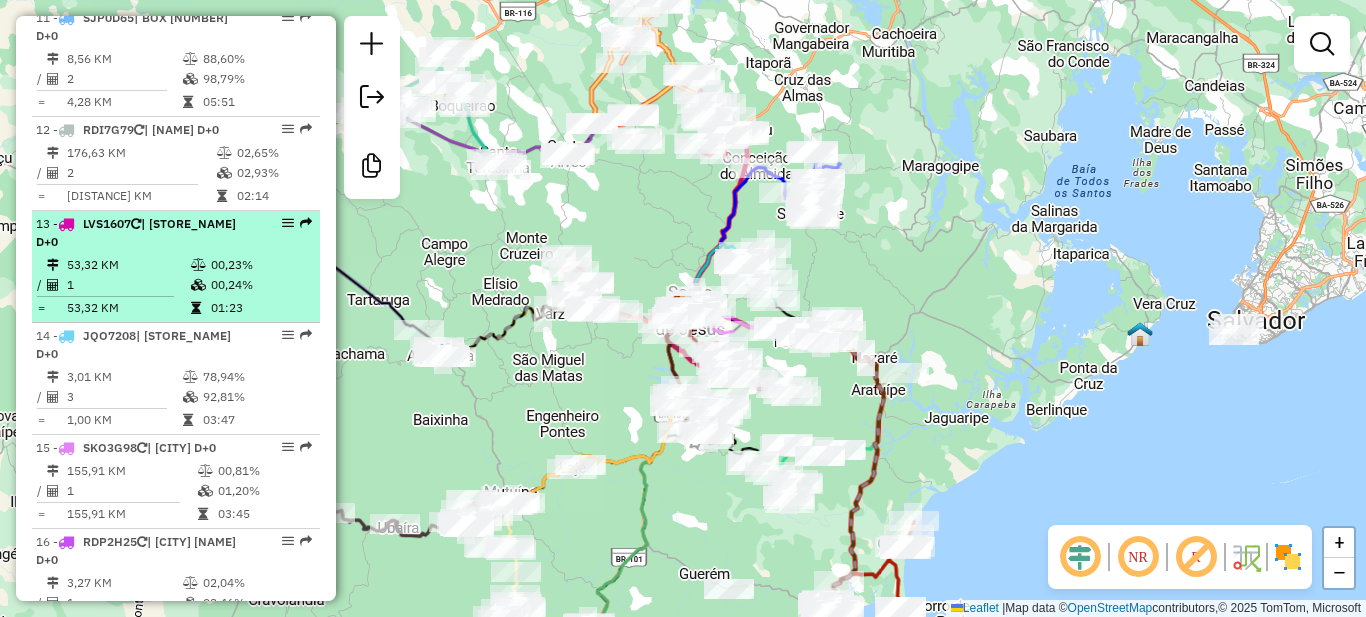select on "**********" 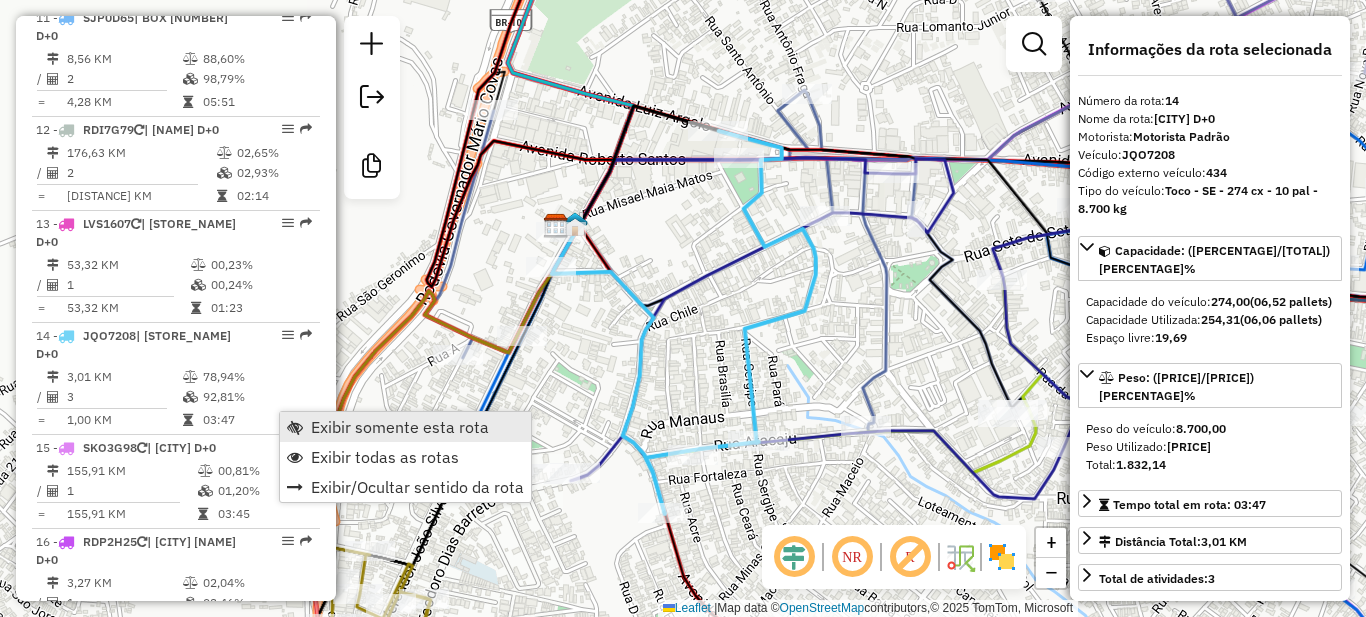 click on "Exibir somente esta rota" at bounding box center (405, 427) 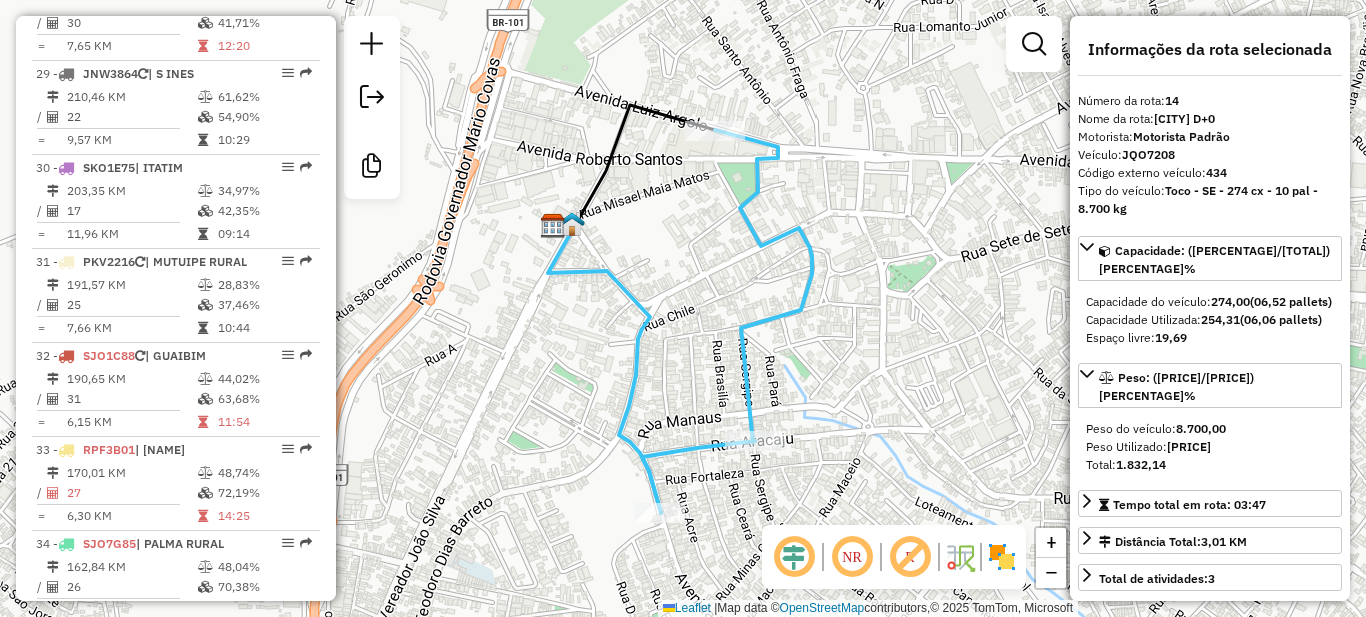 scroll, scrollTop: 3600, scrollLeft: 0, axis: vertical 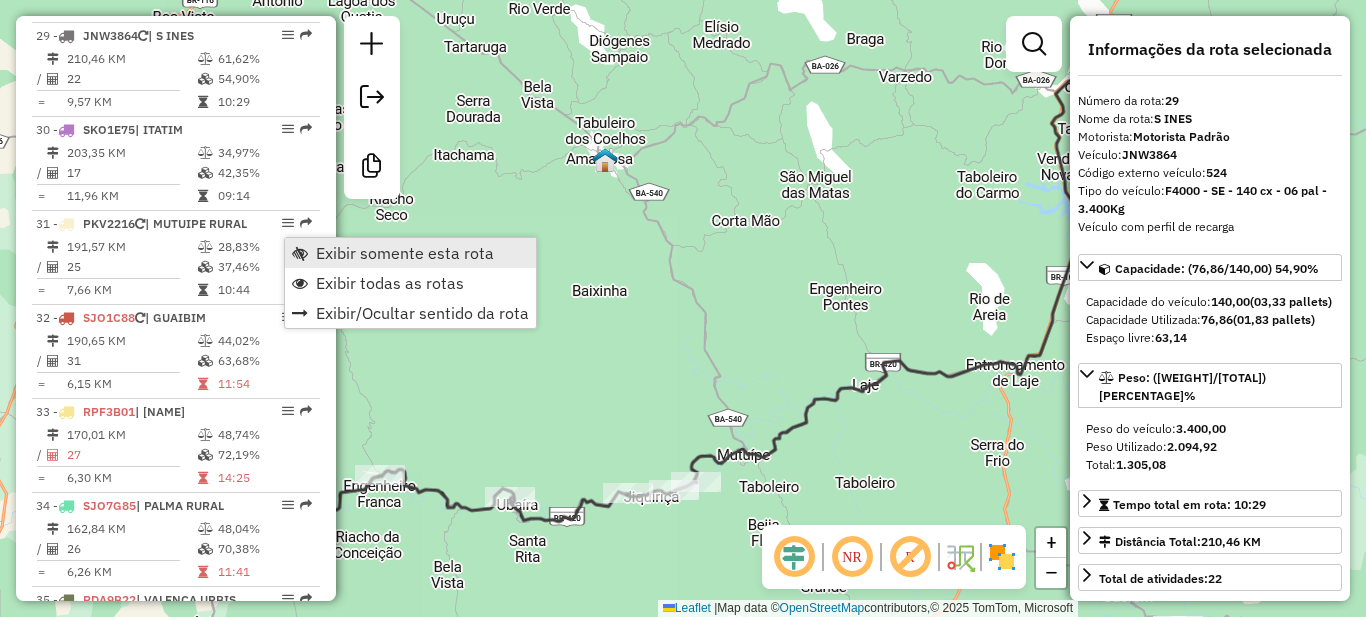 click on "Exibir somente esta rota" at bounding box center [405, 253] 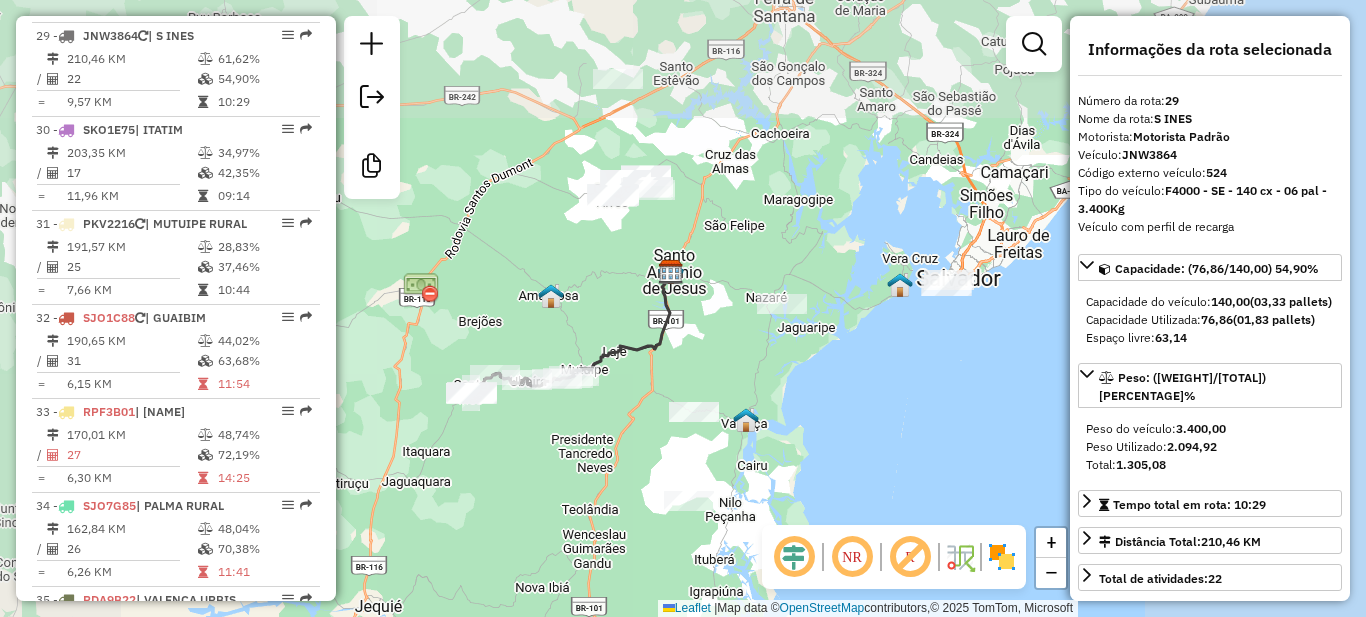 drag, startPoint x: 512, startPoint y: 348, endPoint x: 631, endPoint y: 275, distance: 139.60658 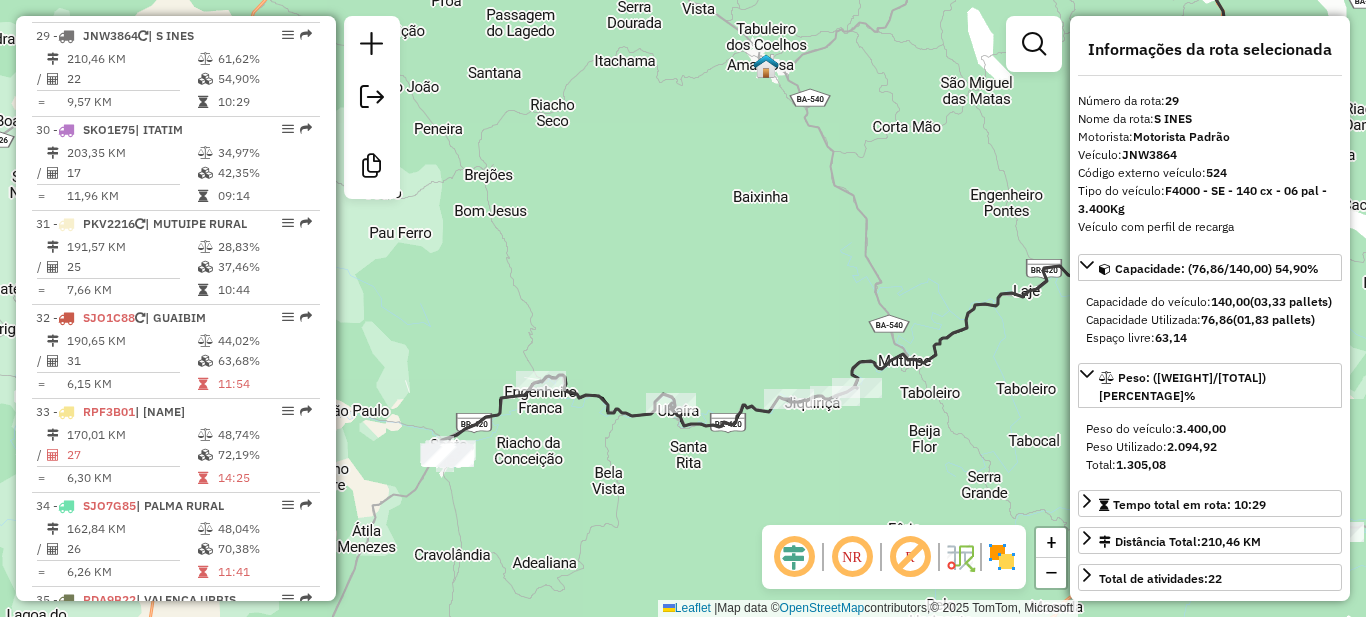 click on "Janela de atendimento Grade de atendimento Capacidade Transportadoras Veículos Cliente Pedidos  Rotas Selecione os dias de semana para filtrar as janelas de atendimento  Seg   Ter   Qua   Qui   Sex   Sáb   Dom  Informe o período da janela de atendimento: De: Até:  Filtrar exatamente a janela do cliente  Considerar janela de atendimento padrão  Selecione os dias de semana para filtrar as grades de atendimento  Seg   Ter   Qua   Qui   Sex   Sáb   Dom   Considerar clientes sem dia de atendimento cadastrado  Clientes fora do dia de atendimento selecionado Filtrar as atividades entre os valores definidos abaixo:  Peso mínimo:   Peso máximo:   Cubagem mínima:   Cubagem máxima:   De:   Até:  Filtrar as atividades entre o tempo de atendimento definido abaixo:  De:   Até:   Considerar capacidade total dos clientes não roteirizados Transportadora: Selecione um ou mais itens Tipo de veículo: Selecione um ou mais itens Veículo: Selecione um ou mais itens Motorista: Selecione um ou mais itens Nome: Rótulo:" 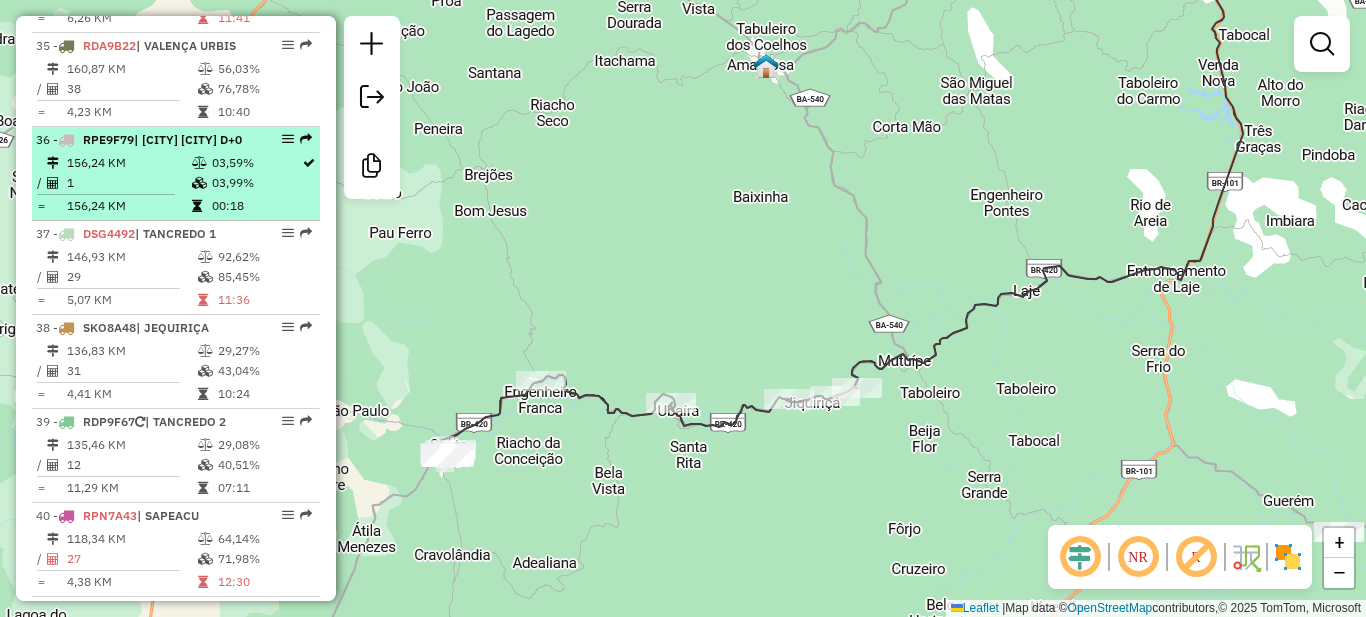 scroll, scrollTop: 4200, scrollLeft: 0, axis: vertical 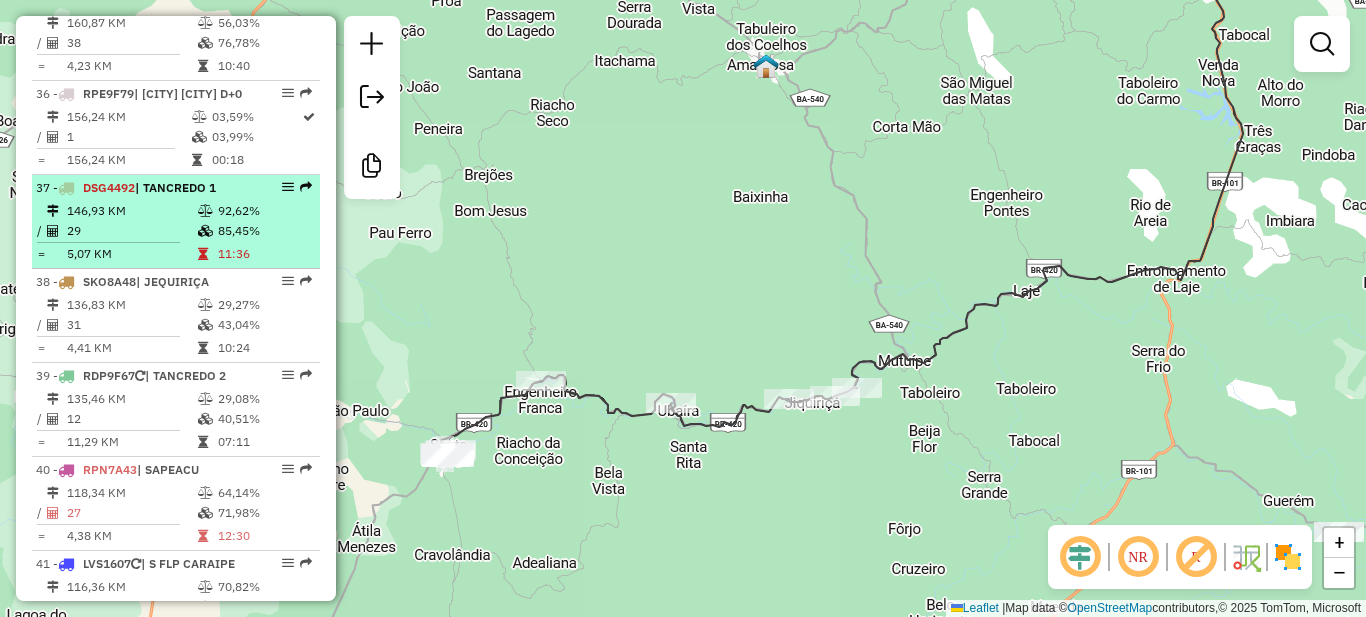 drag, startPoint x: 274, startPoint y: 421, endPoint x: 230, endPoint y: 478, distance: 72.00694 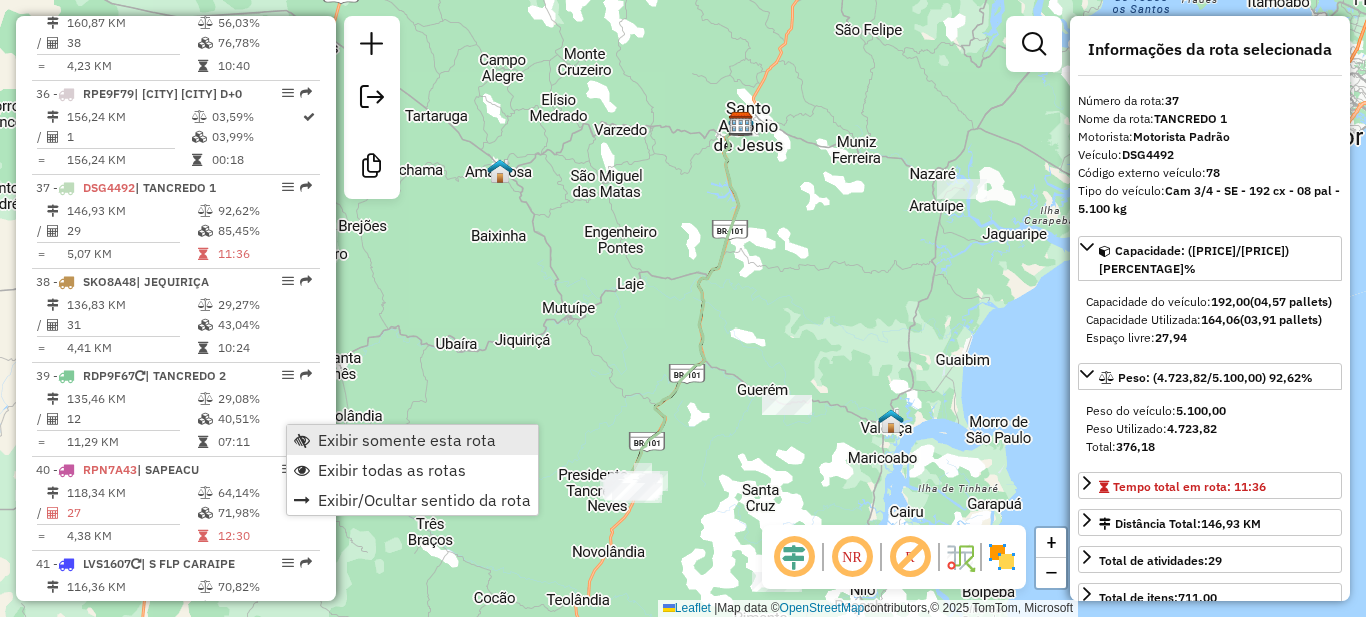 click on "Exibir somente esta rota" at bounding box center [407, 440] 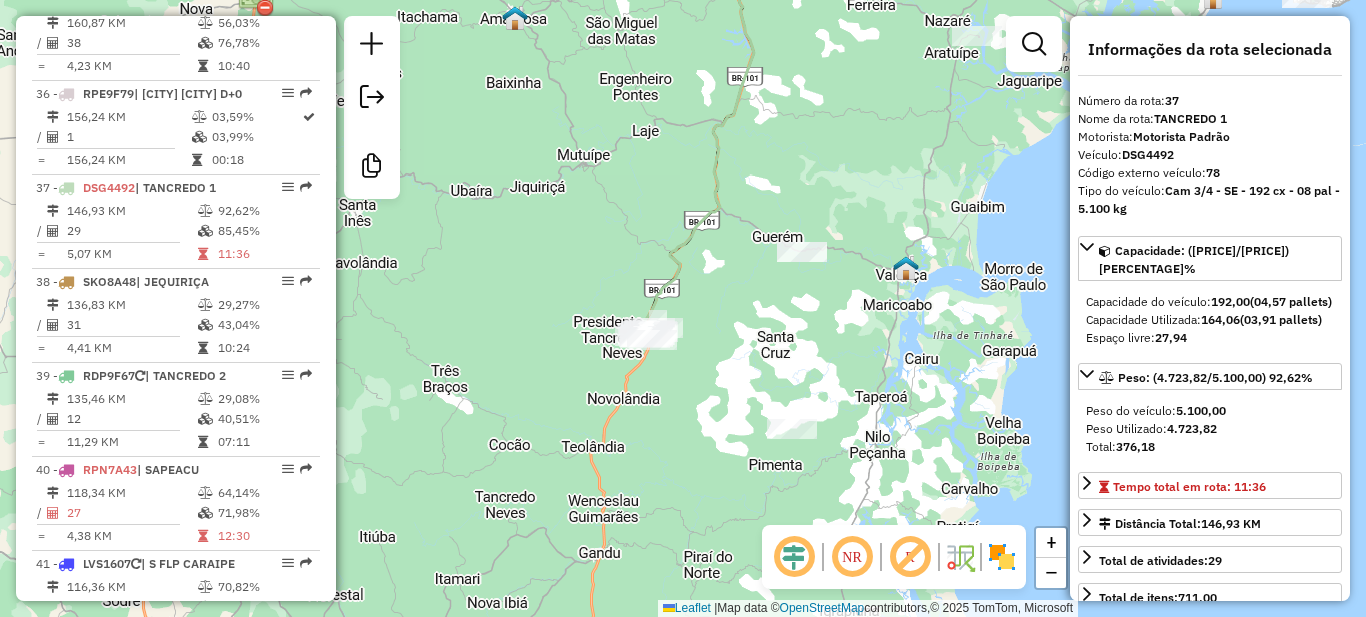 drag, startPoint x: 584, startPoint y: 385, endPoint x: 599, endPoint y: 227, distance: 158.71043 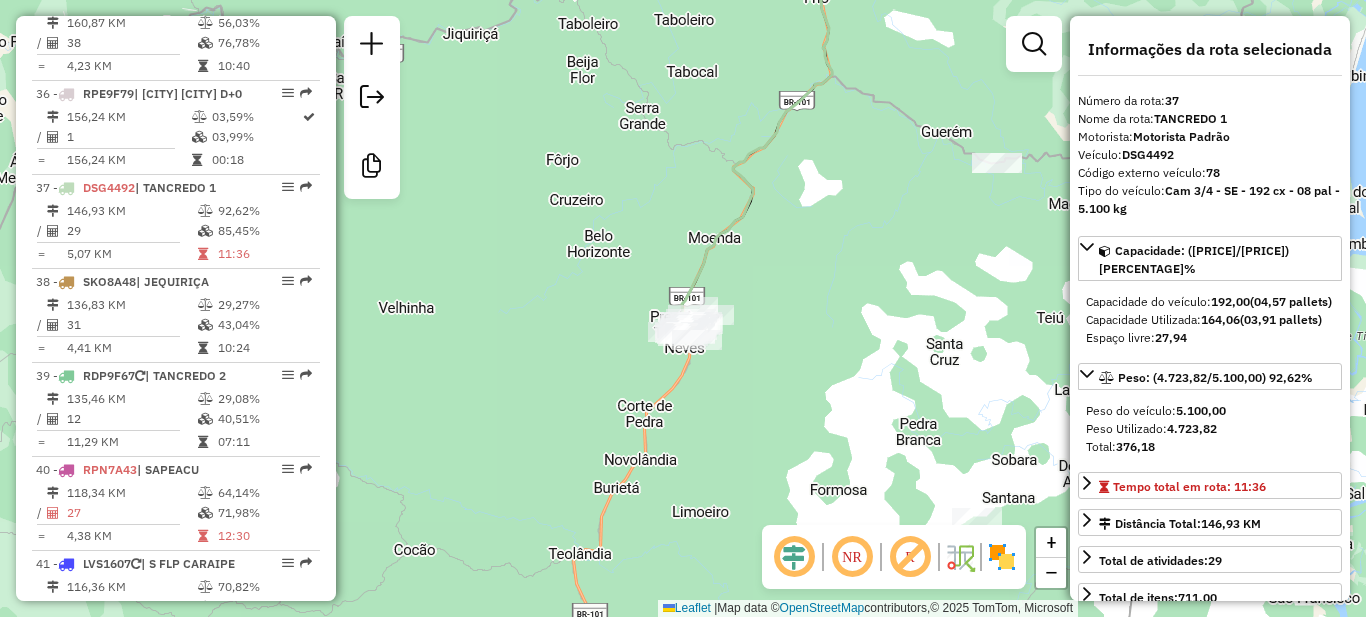 drag, startPoint x: 654, startPoint y: 348, endPoint x: 641, endPoint y: 272, distance: 77.10383 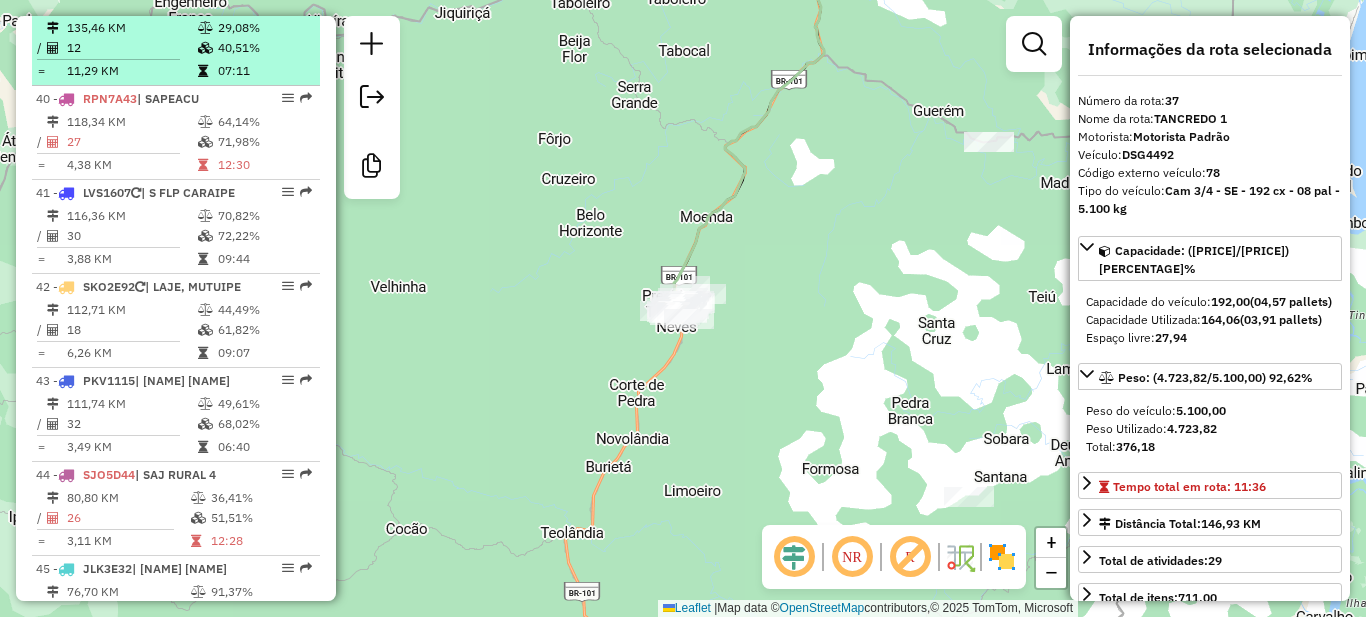 scroll, scrollTop: 4600, scrollLeft: 0, axis: vertical 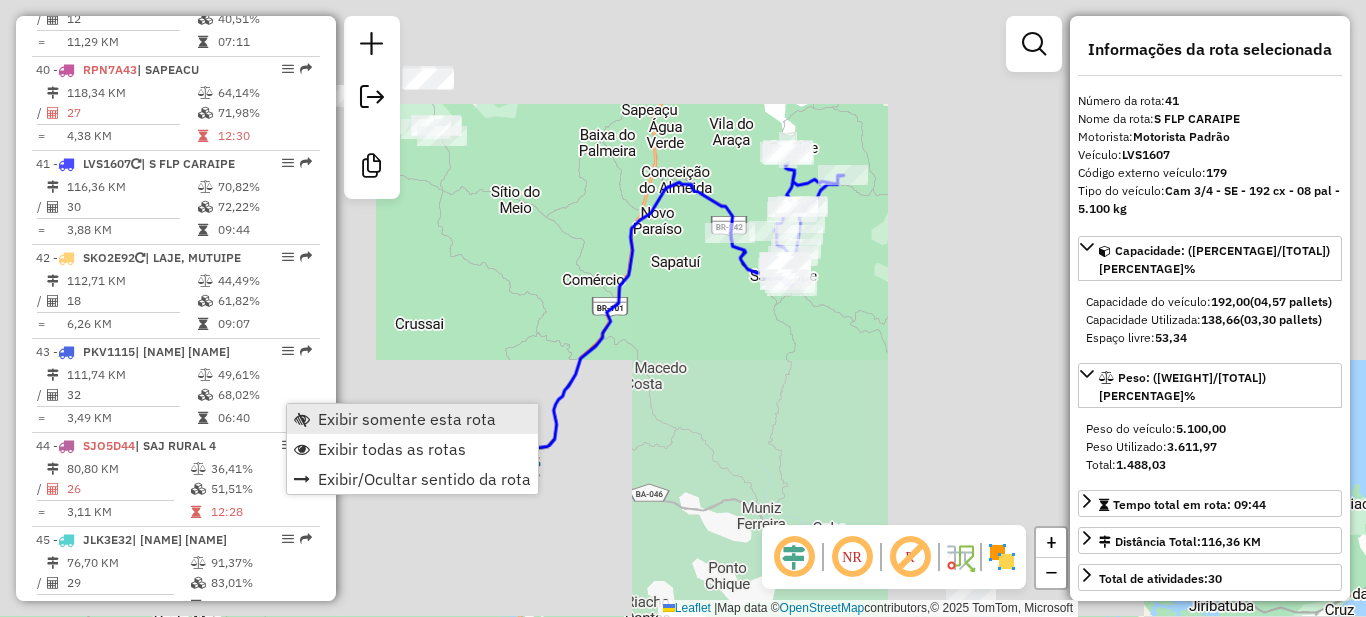 click on "Exibir somente esta rota" at bounding box center (407, 419) 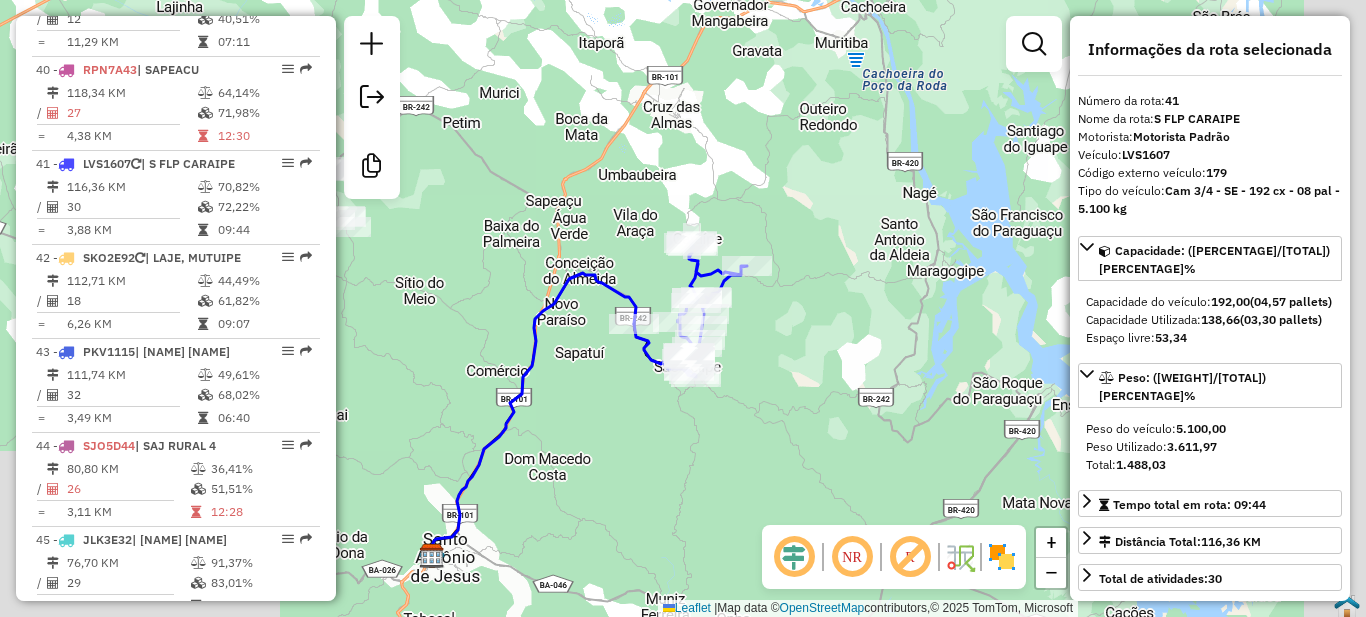 drag, startPoint x: 721, startPoint y: 310, endPoint x: 577, endPoint y: 423, distance: 183.04372 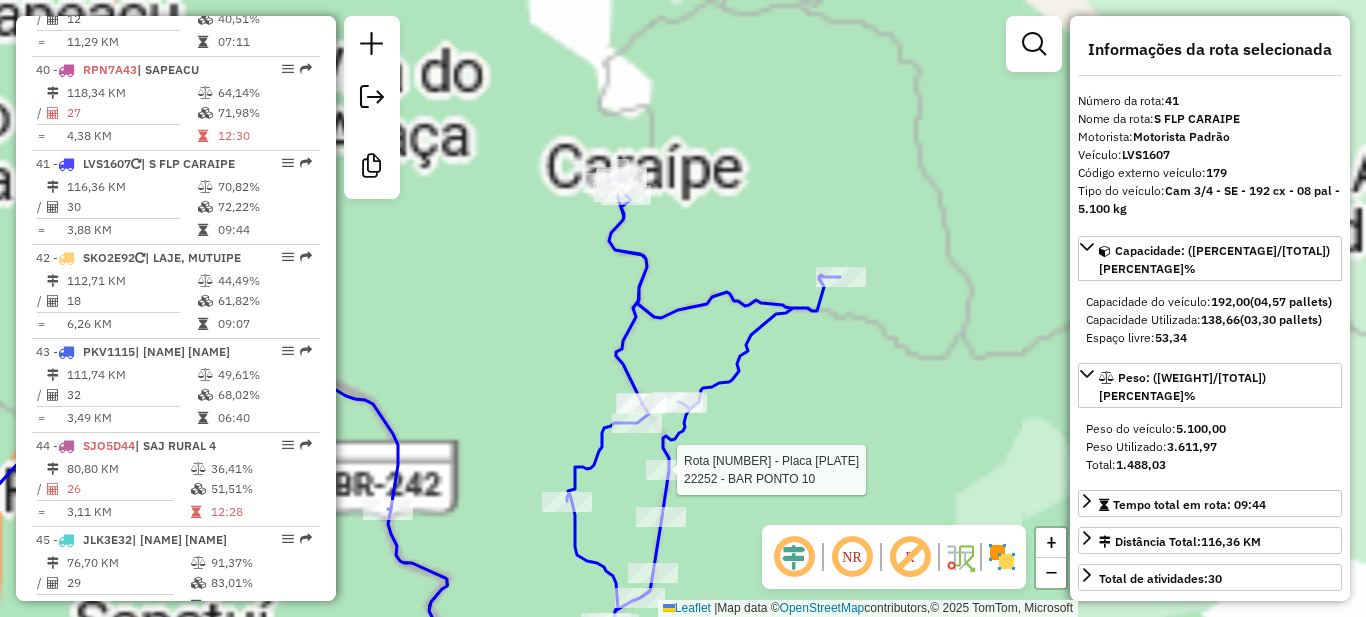 drag, startPoint x: 724, startPoint y: 257, endPoint x: 671, endPoint y: 484, distance: 233.10513 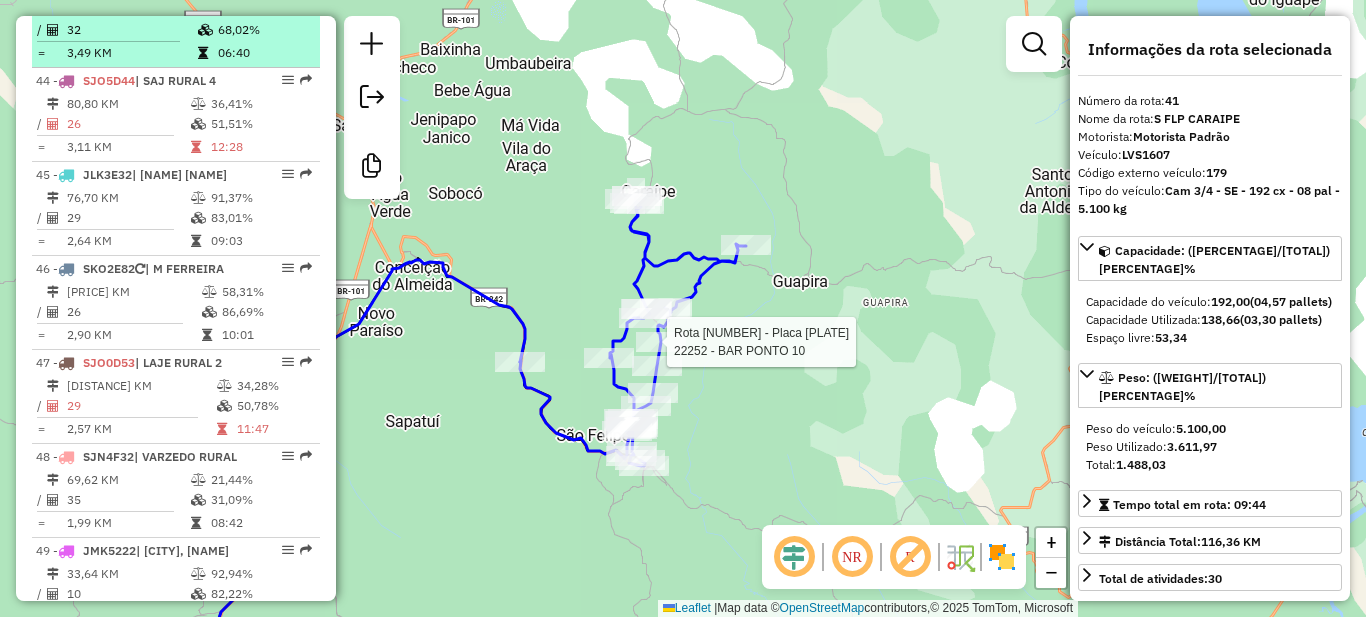 scroll, scrollTop: 5000, scrollLeft: 0, axis: vertical 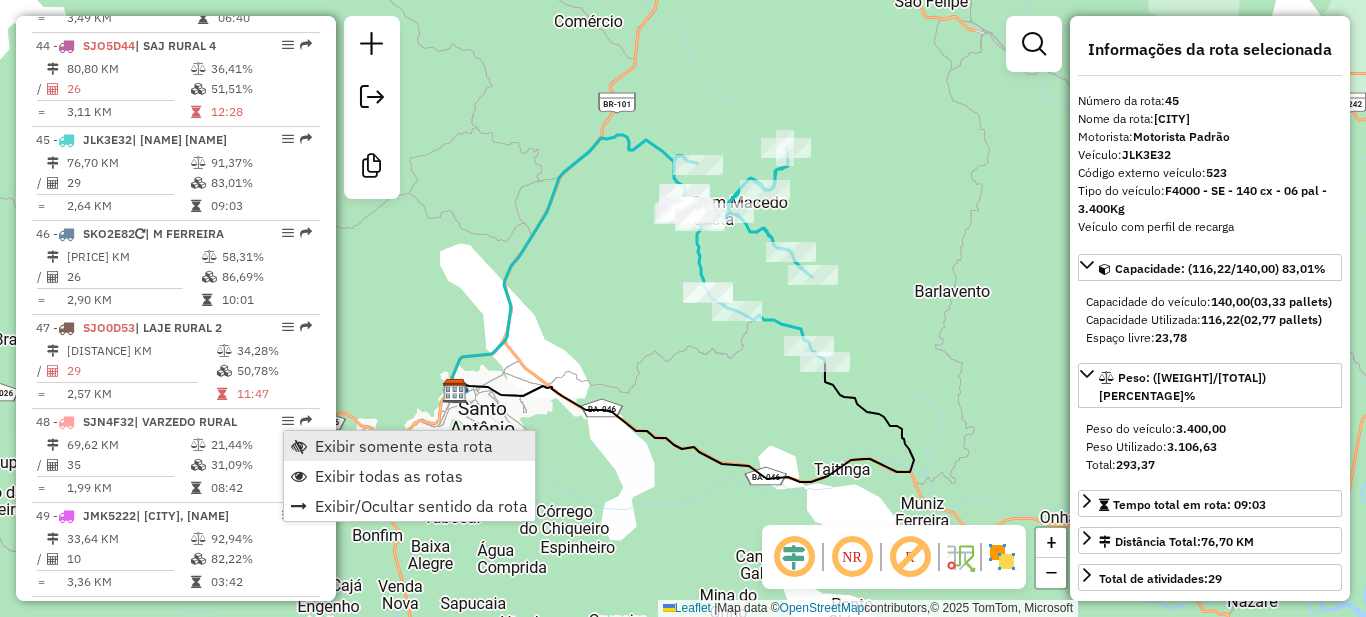 click on "Exibir somente esta rota" at bounding box center [404, 446] 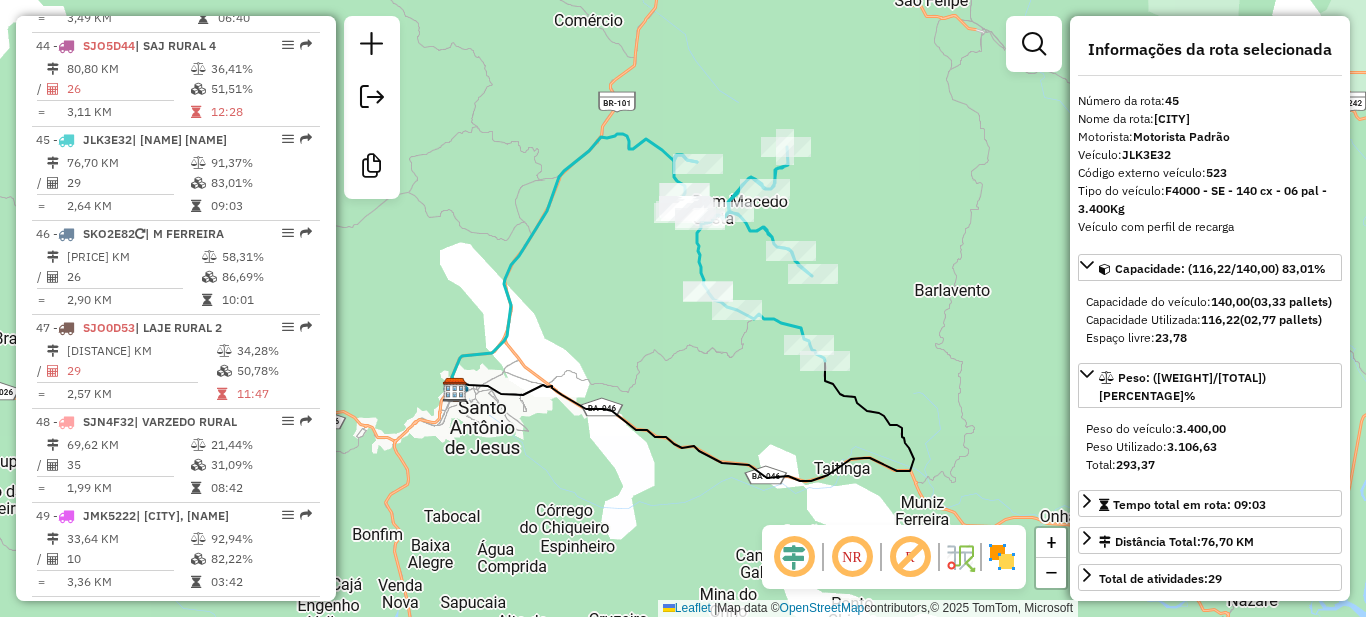 drag, startPoint x: 899, startPoint y: 392, endPoint x: 893, endPoint y: 438, distance: 46.389652 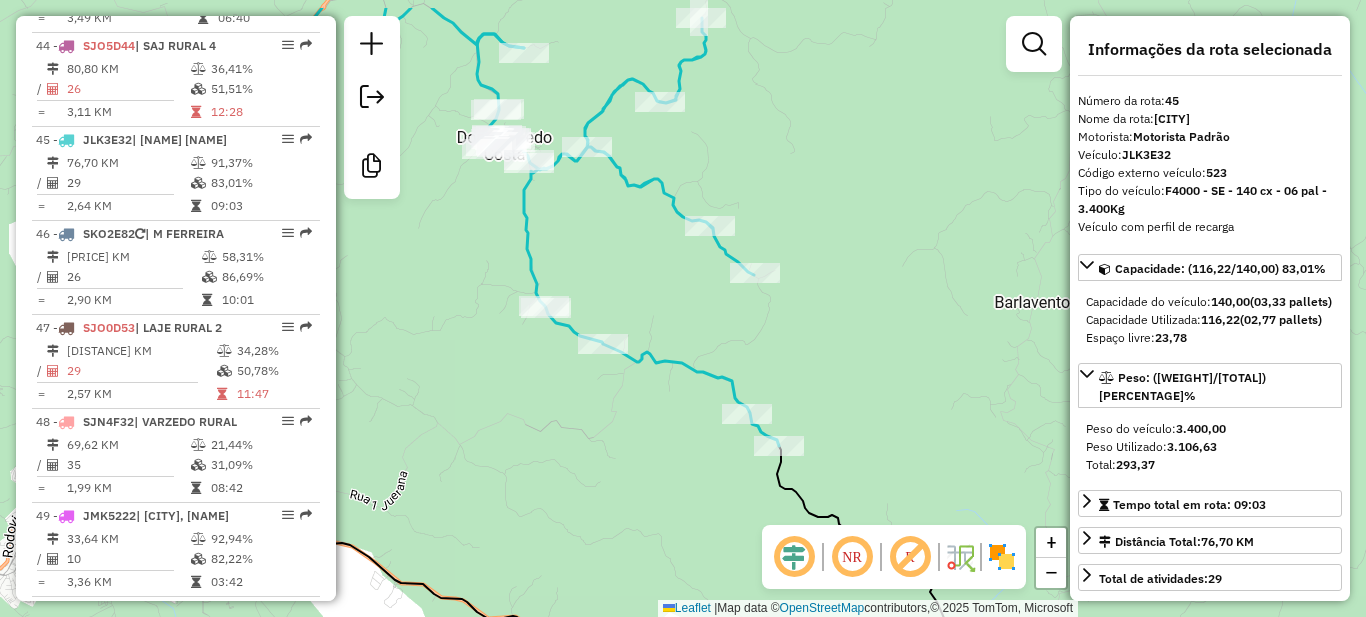drag, startPoint x: 638, startPoint y: 281, endPoint x: 676, endPoint y: 353, distance: 81.41253 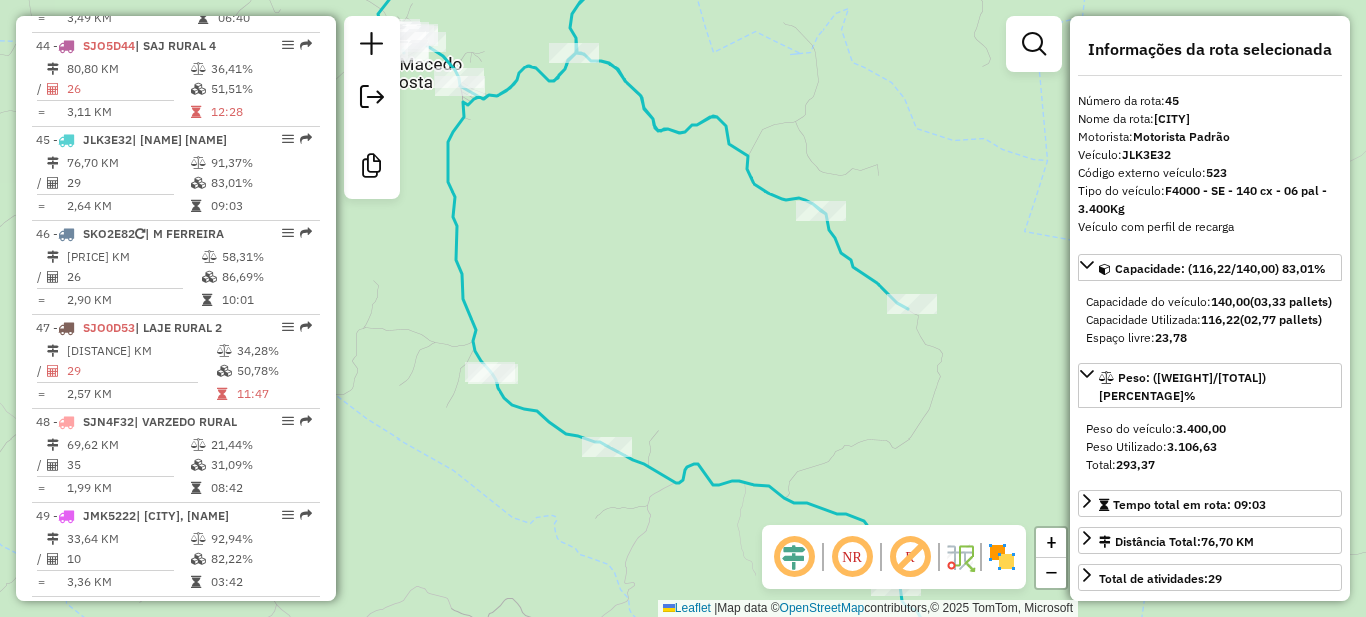 drag, startPoint x: 607, startPoint y: 271, endPoint x: 656, endPoint y: 403, distance: 140.80128 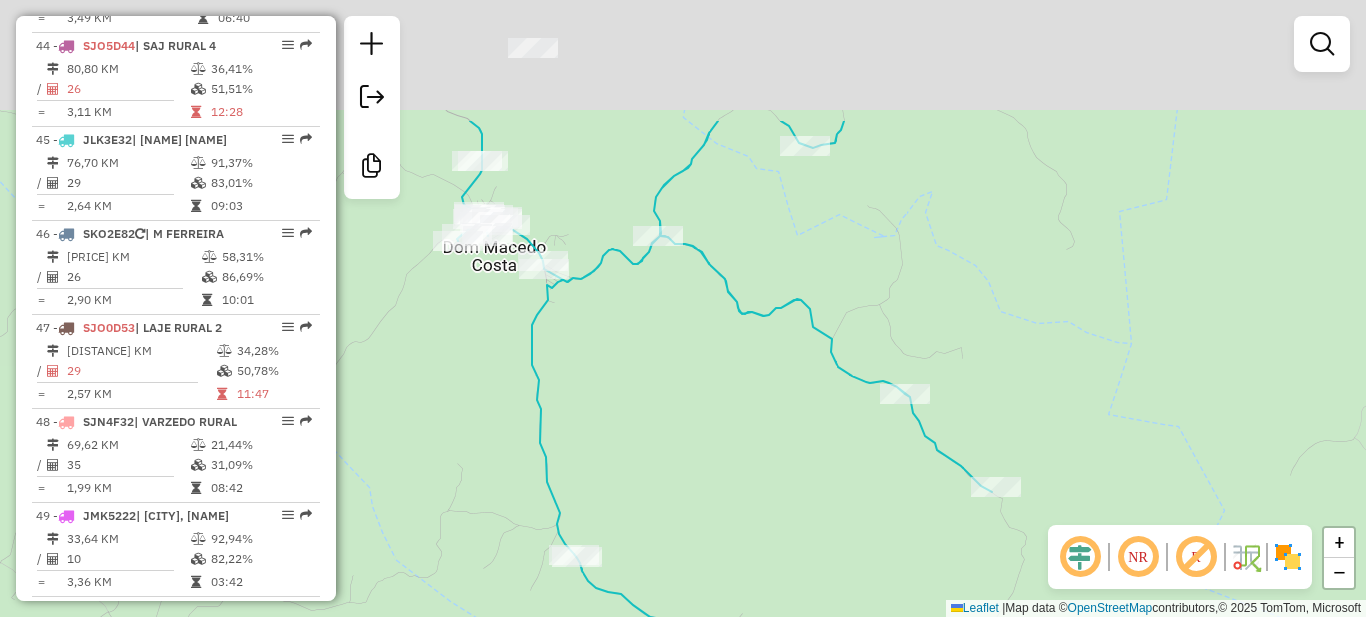 drag, startPoint x: 633, startPoint y: 235, endPoint x: 718, endPoint y: 420, distance: 203.59273 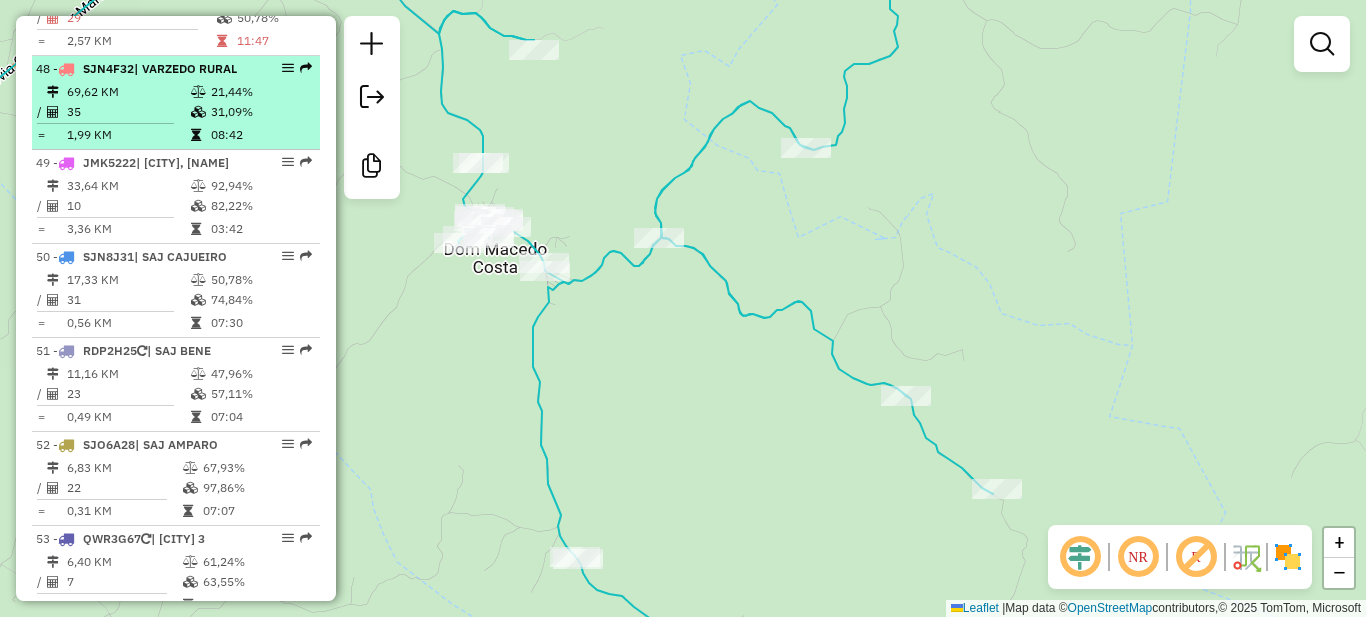 scroll, scrollTop: 5400, scrollLeft: 0, axis: vertical 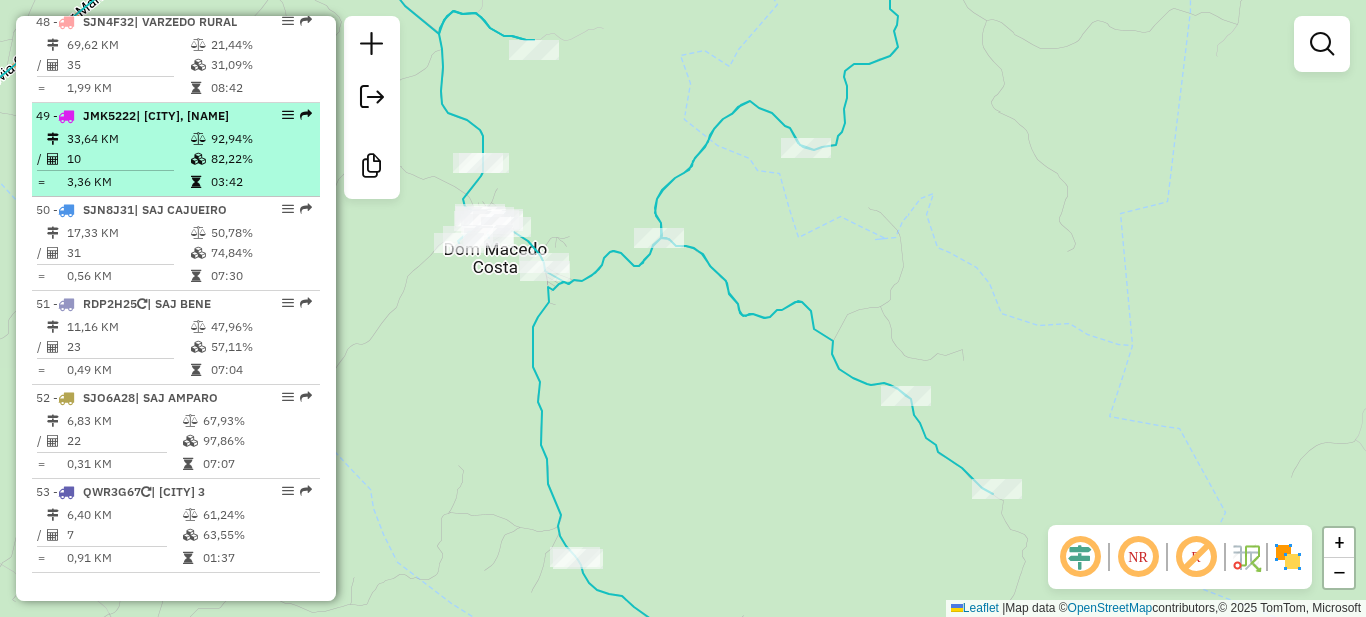 select on "**********" 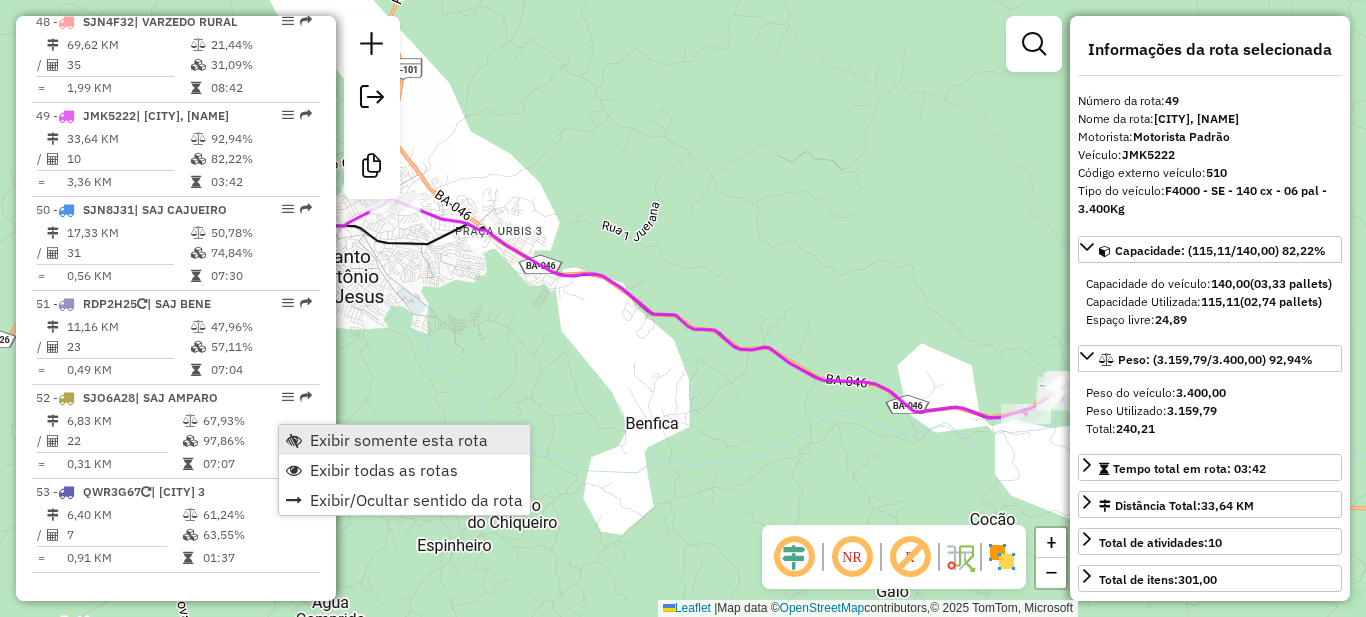 click on "Exibir somente esta rota" at bounding box center [399, 440] 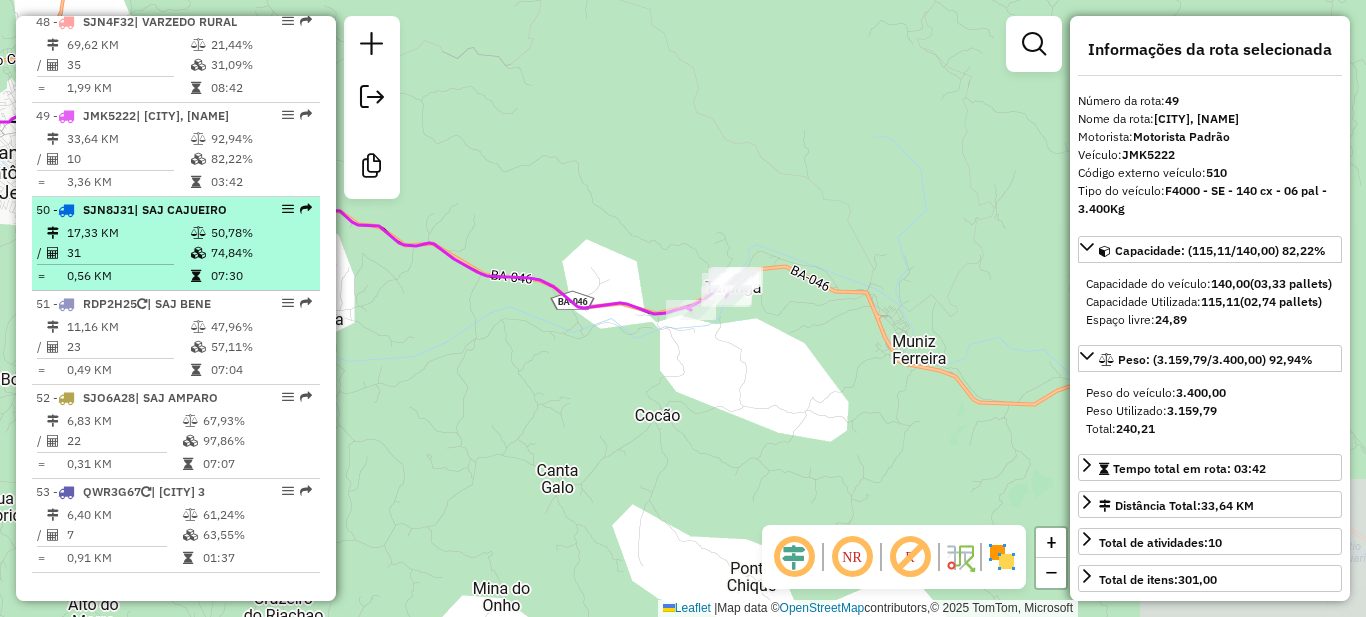drag, startPoint x: 706, startPoint y: 441, endPoint x: 310, endPoint y: 535, distance: 407.0037 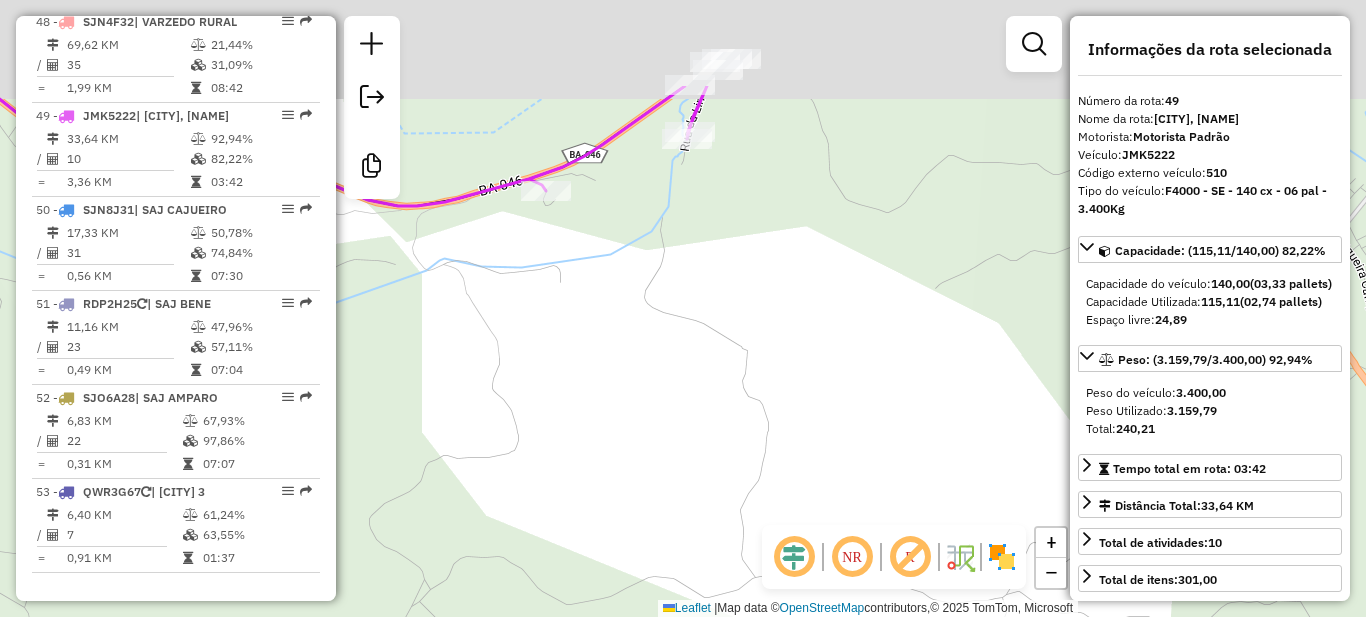 drag, startPoint x: 746, startPoint y: 399, endPoint x: 766, endPoint y: 547, distance: 149.34523 